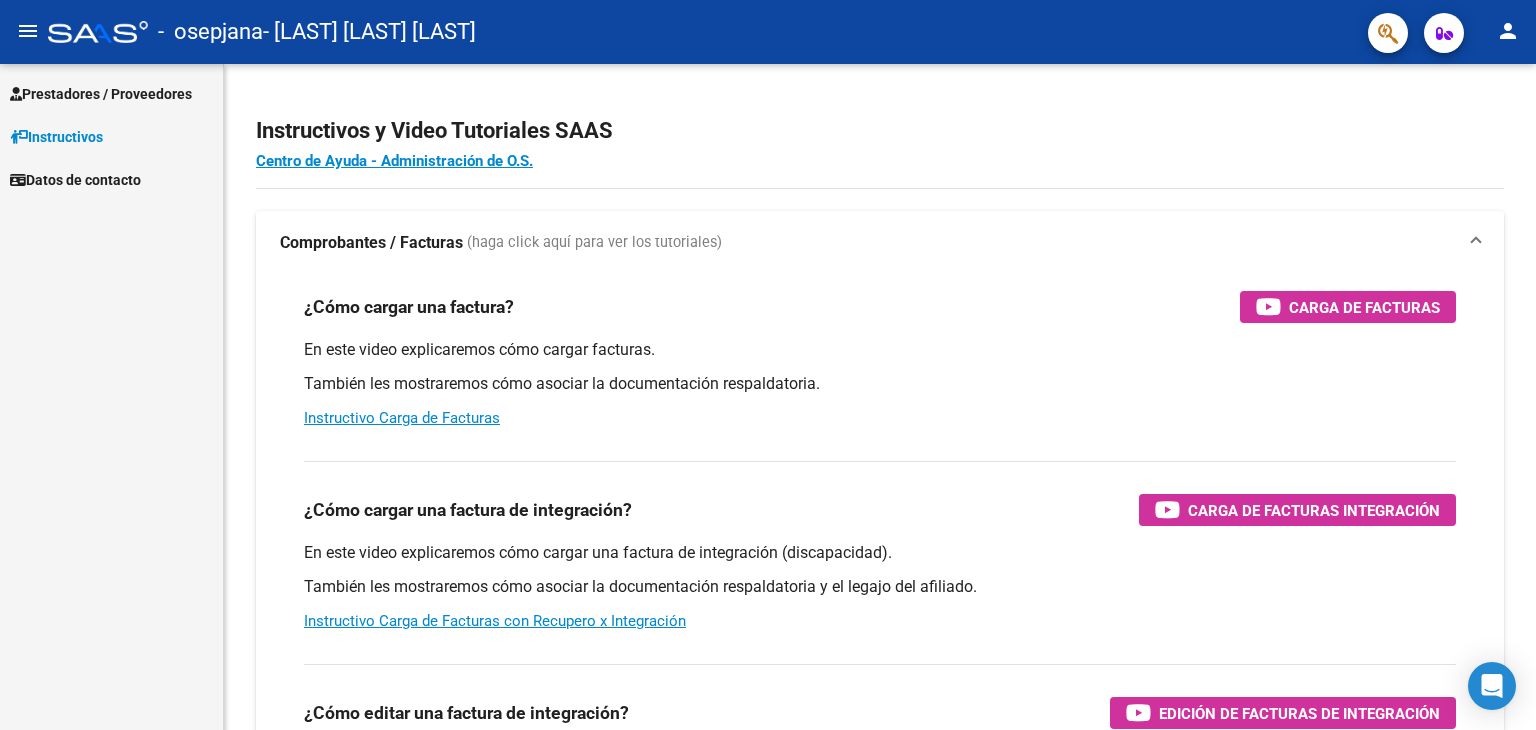 scroll, scrollTop: 0, scrollLeft: 0, axis: both 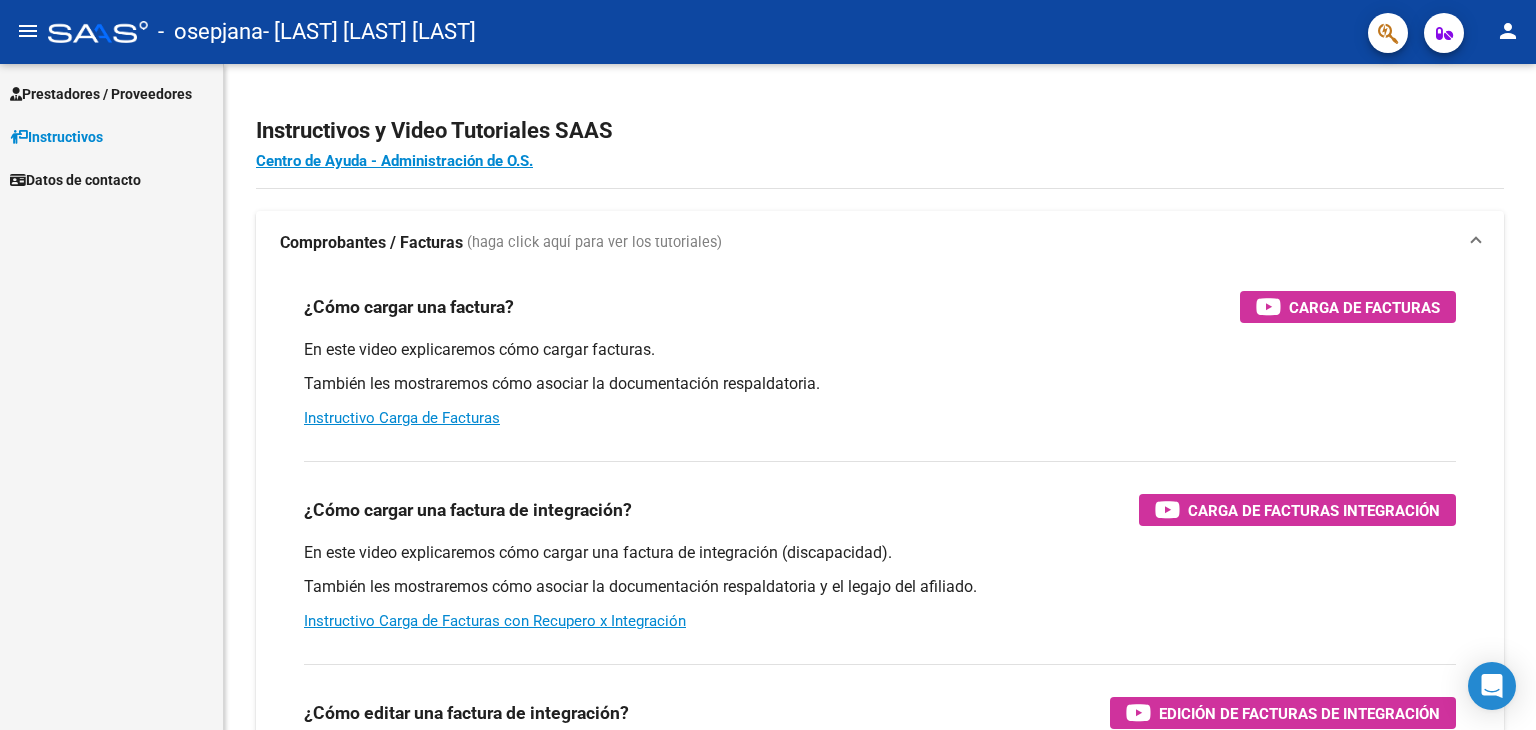 click on "Prestadores / Proveedores" at bounding box center [101, 94] 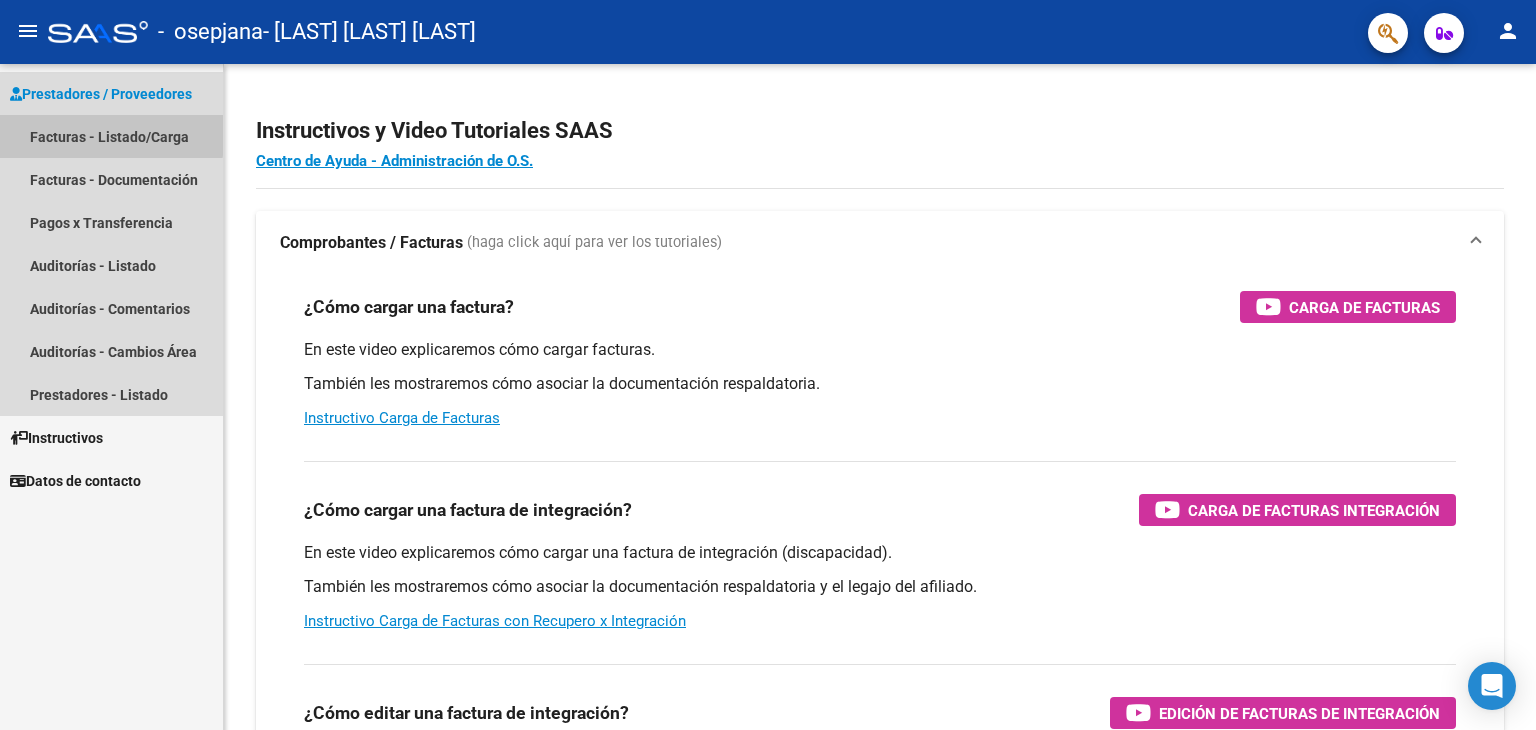 click on "Facturas - Listado/Carga" at bounding box center (111, 136) 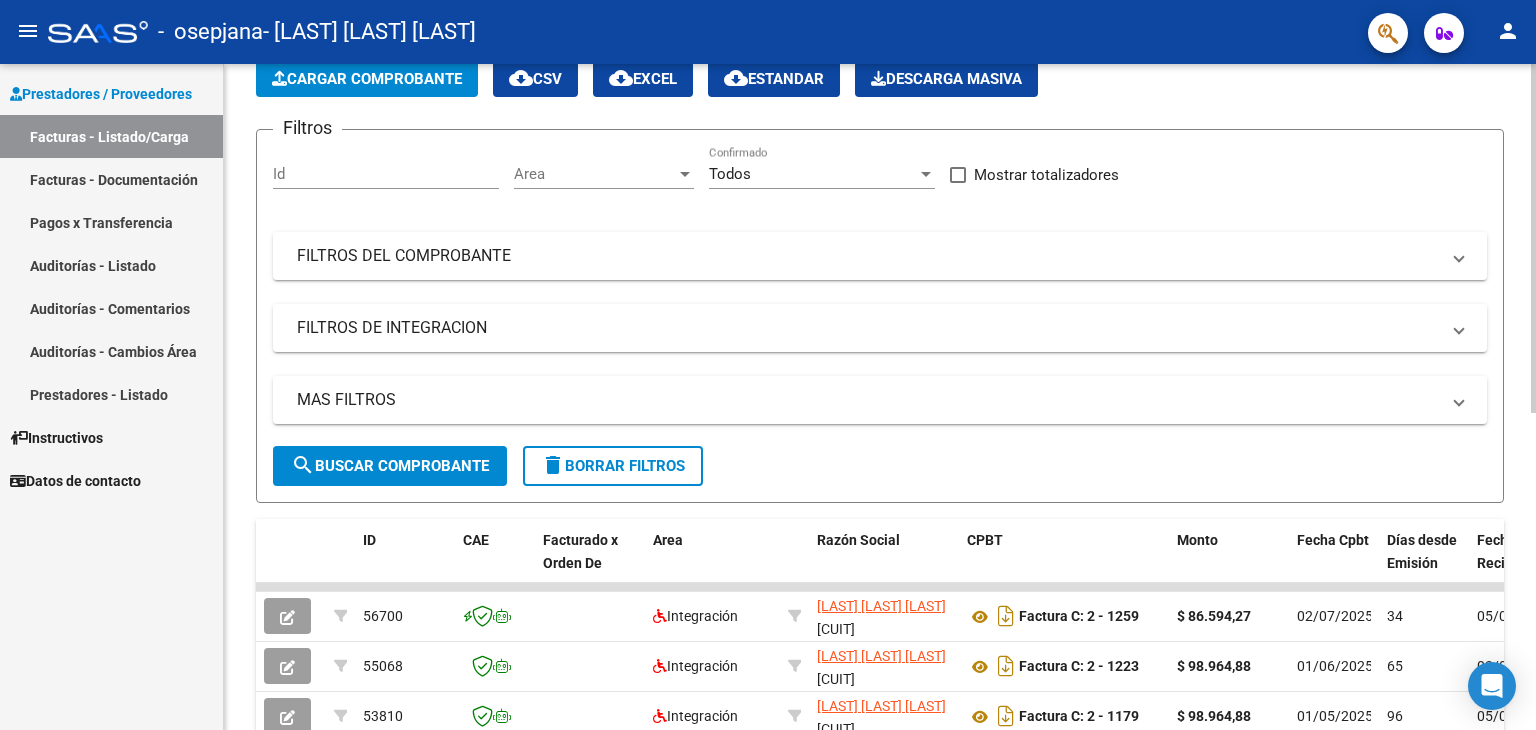 scroll, scrollTop: 0, scrollLeft: 0, axis: both 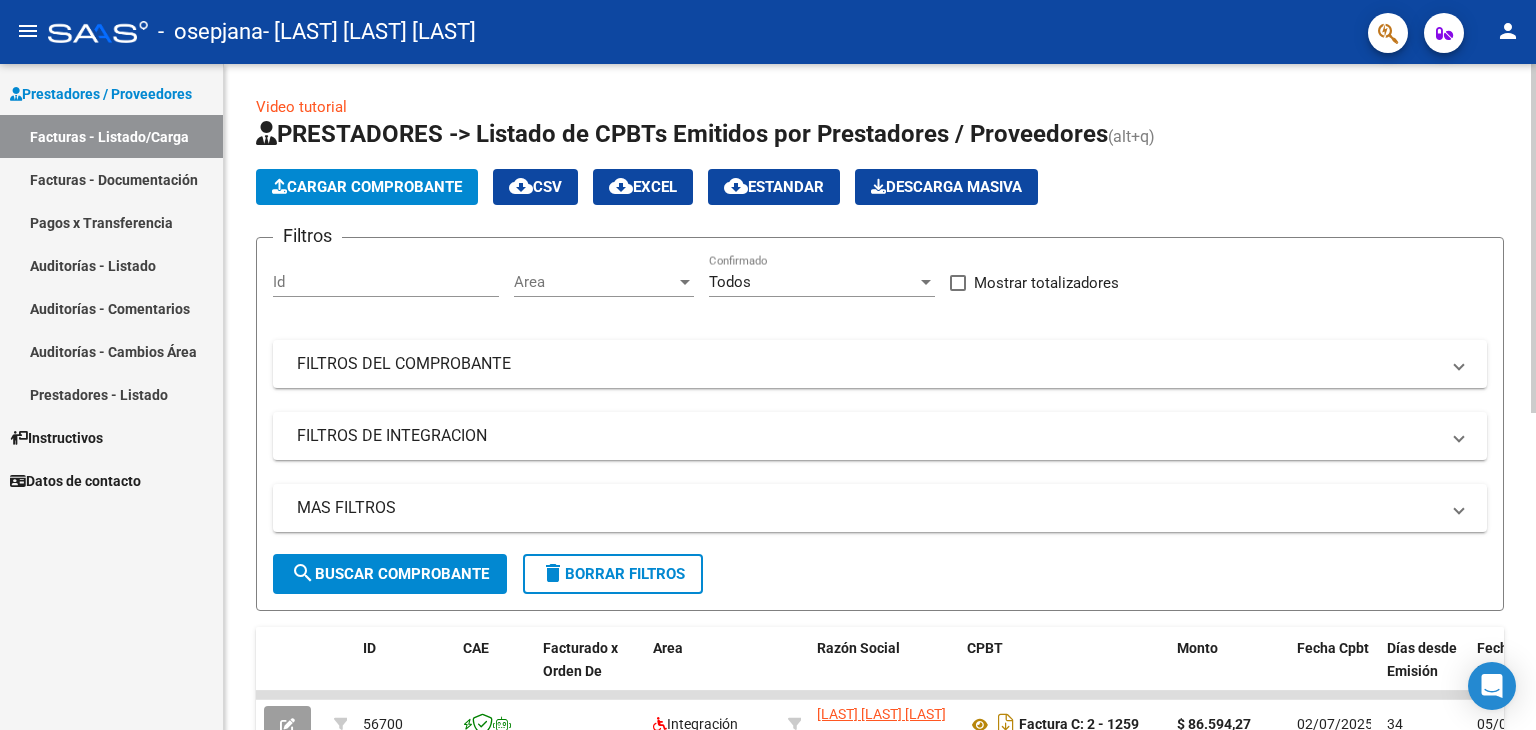 click on "Cargar Comprobante" 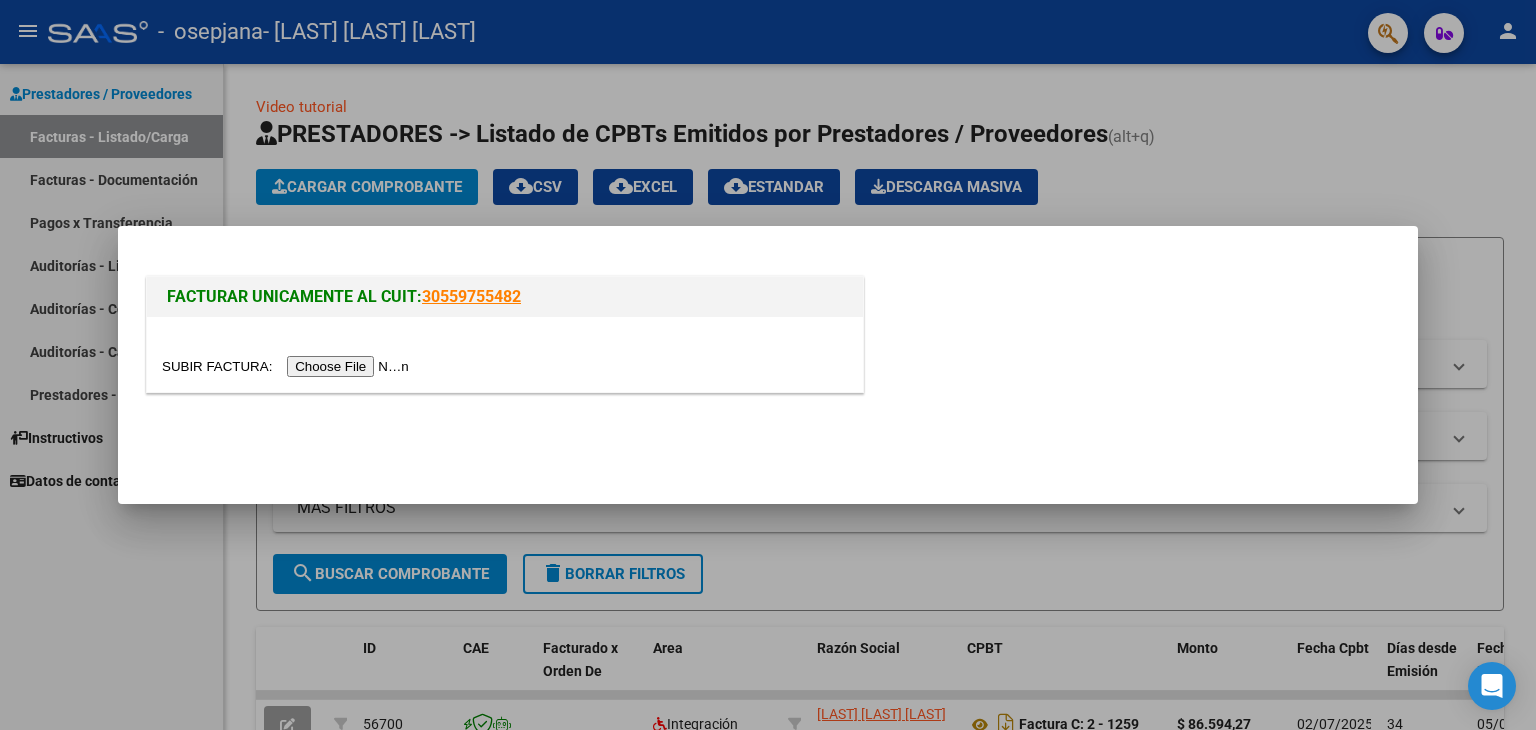 click at bounding box center [288, 366] 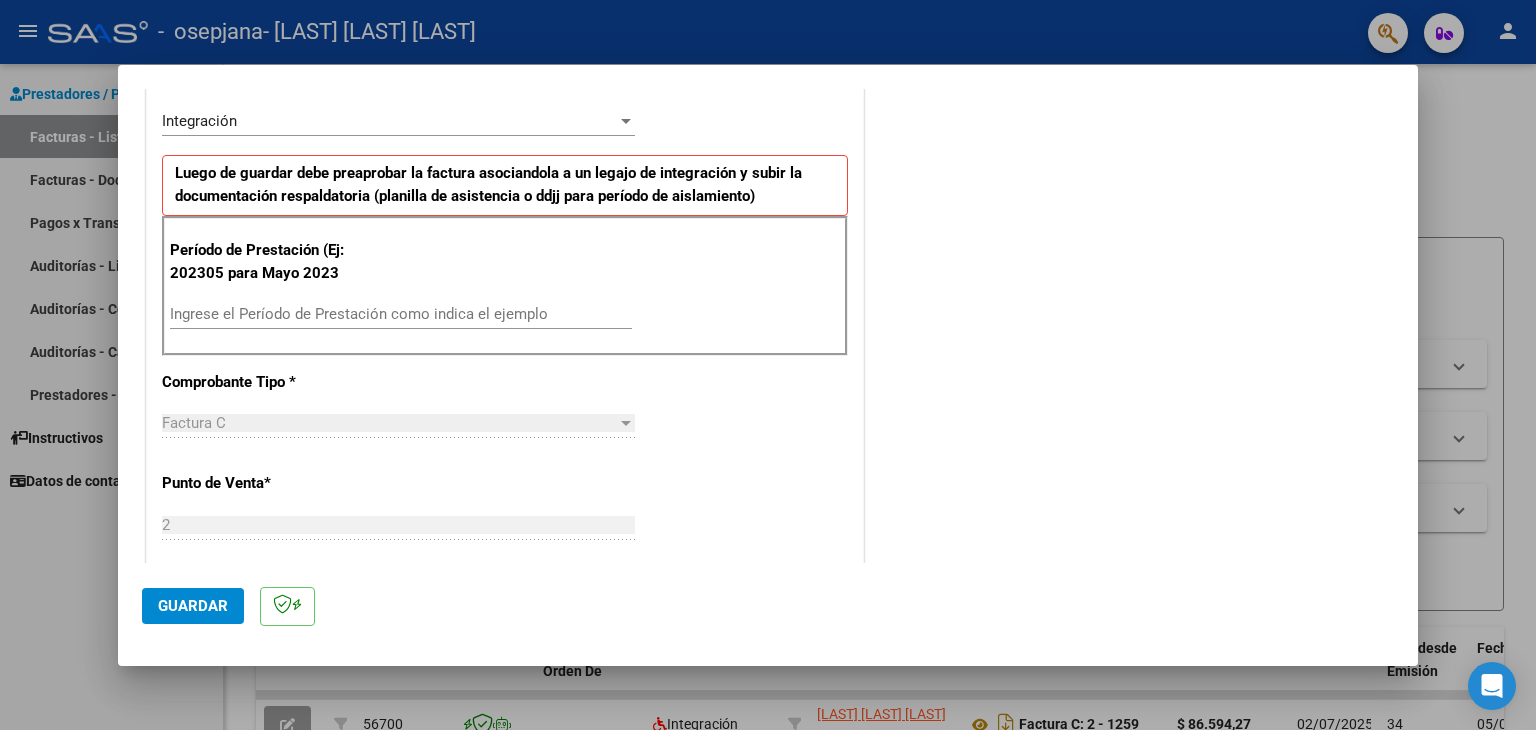 scroll, scrollTop: 400, scrollLeft: 0, axis: vertical 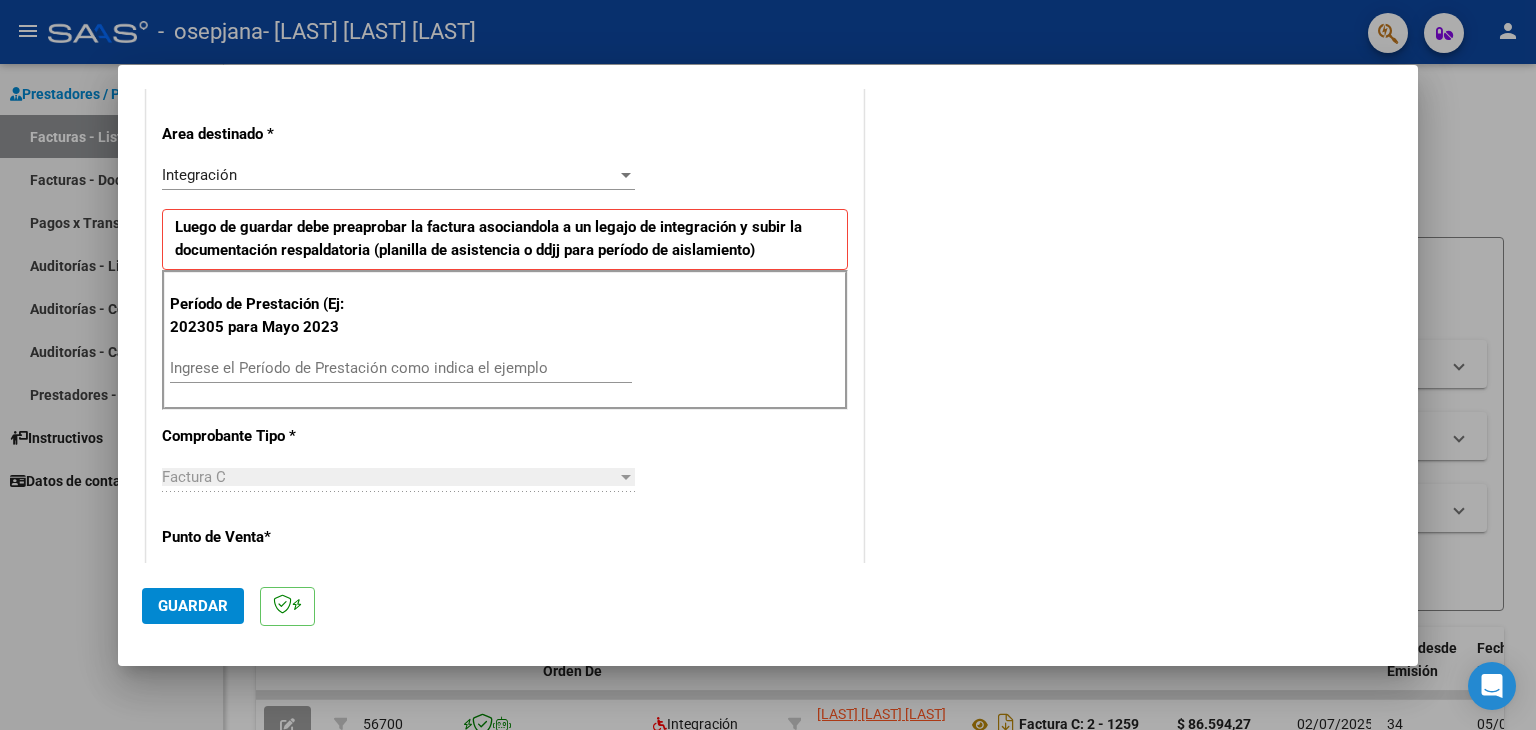 click on "Ingrese el Período de Prestación como indica el ejemplo" at bounding box center [401, 368] 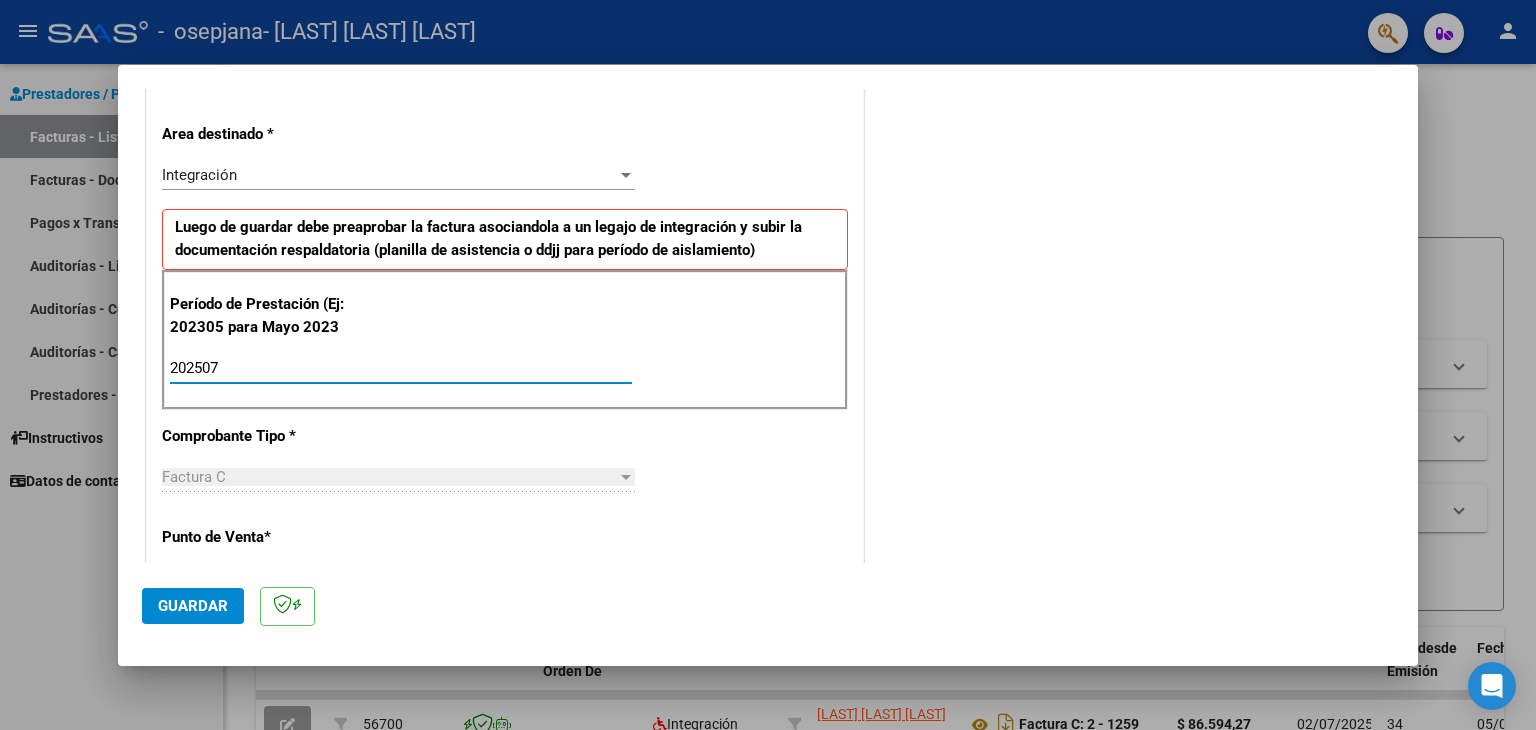 type on "202507" 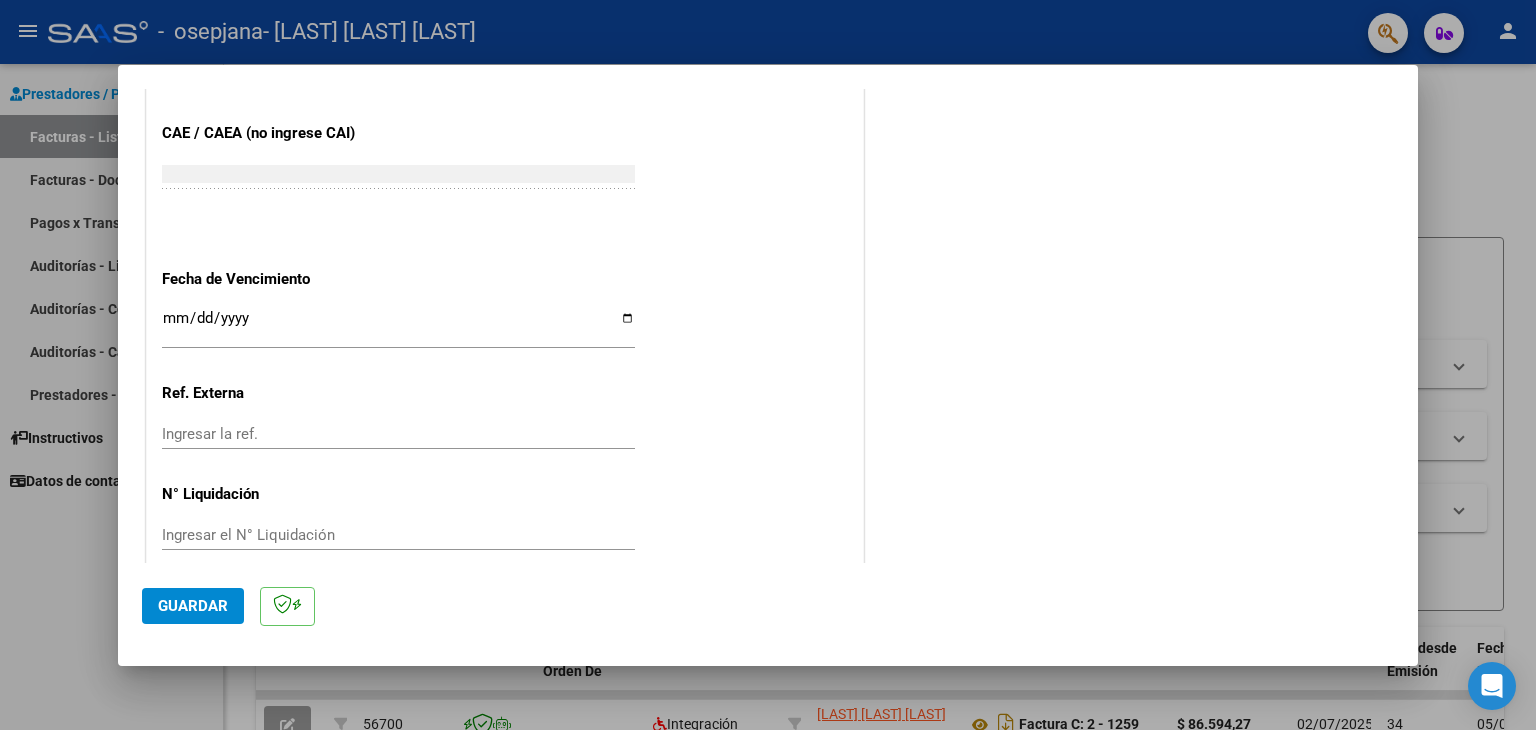 scroll, scrollTop: 1245, scrollLeft: 0, axis: vertical 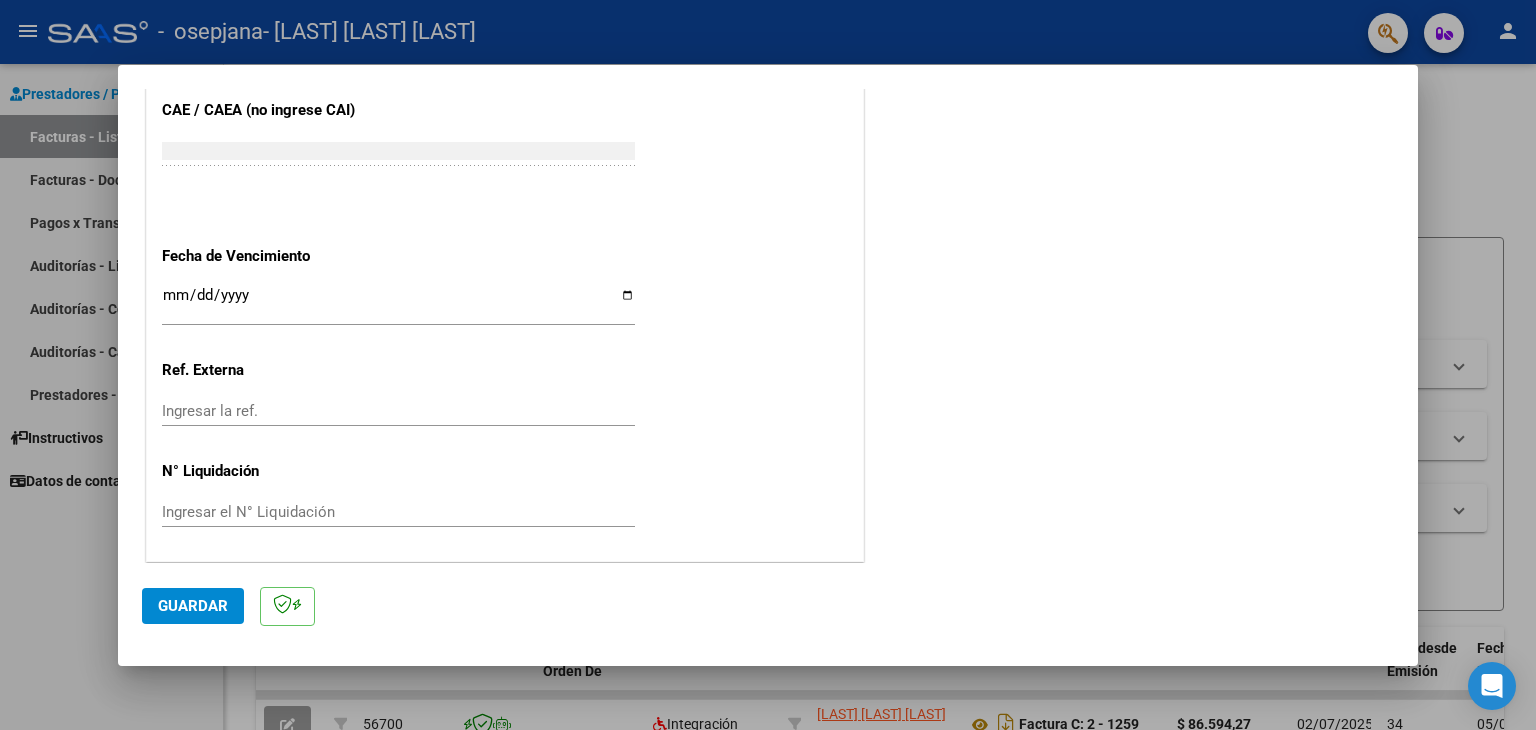 click on "Guardar" 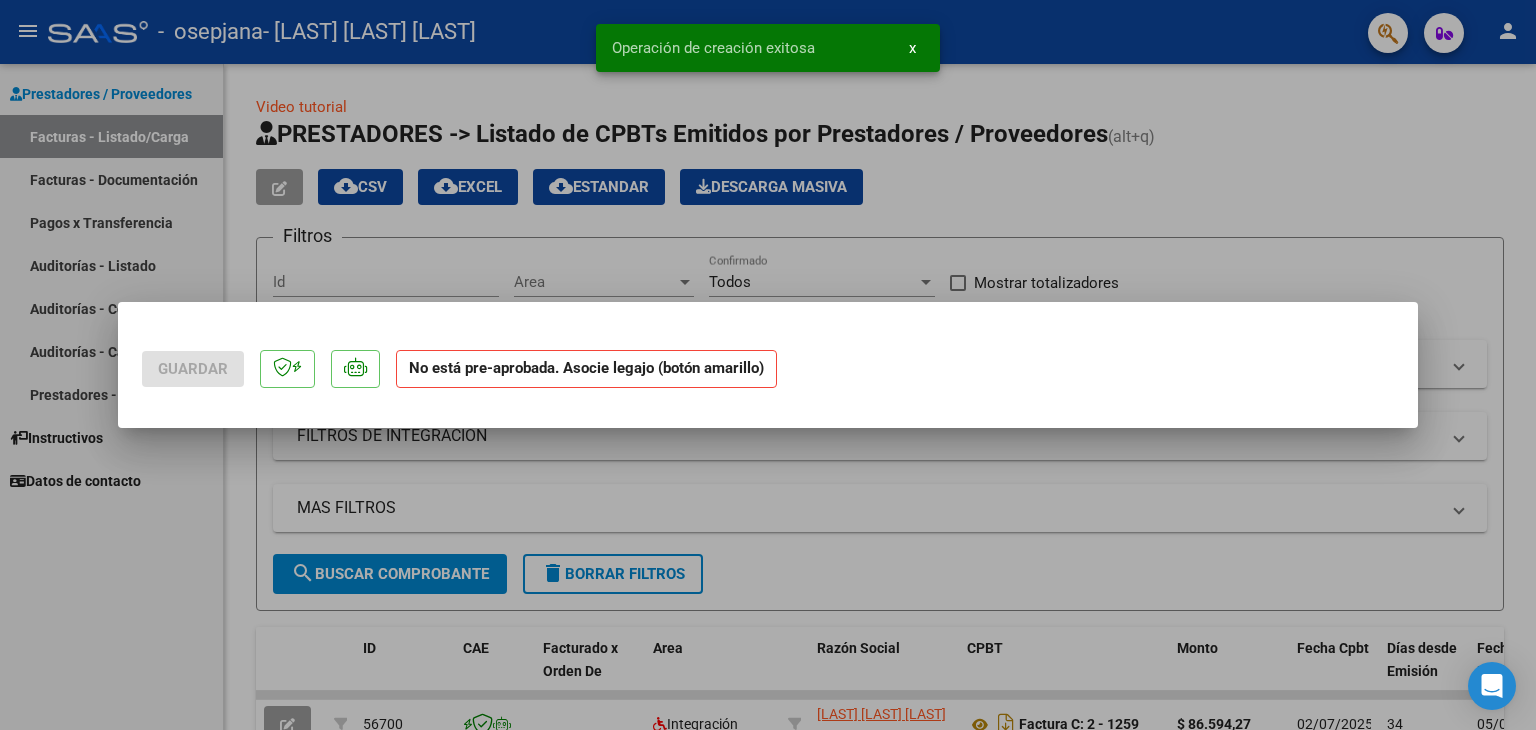 scroll, scrollTop: 0, scrollLeft: 0, axis: both 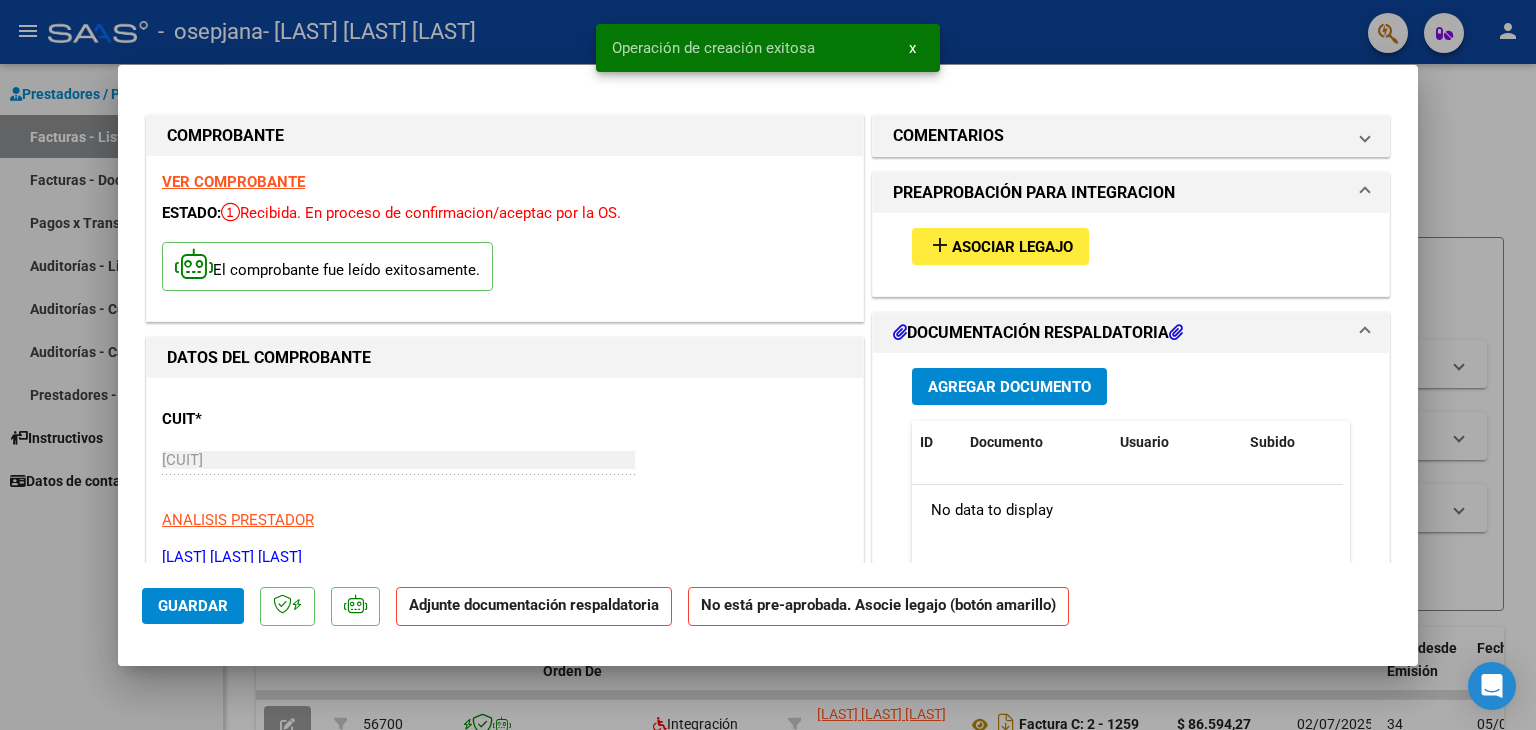 click on "Asociar Legajo" at bounding box center [1012, 247] 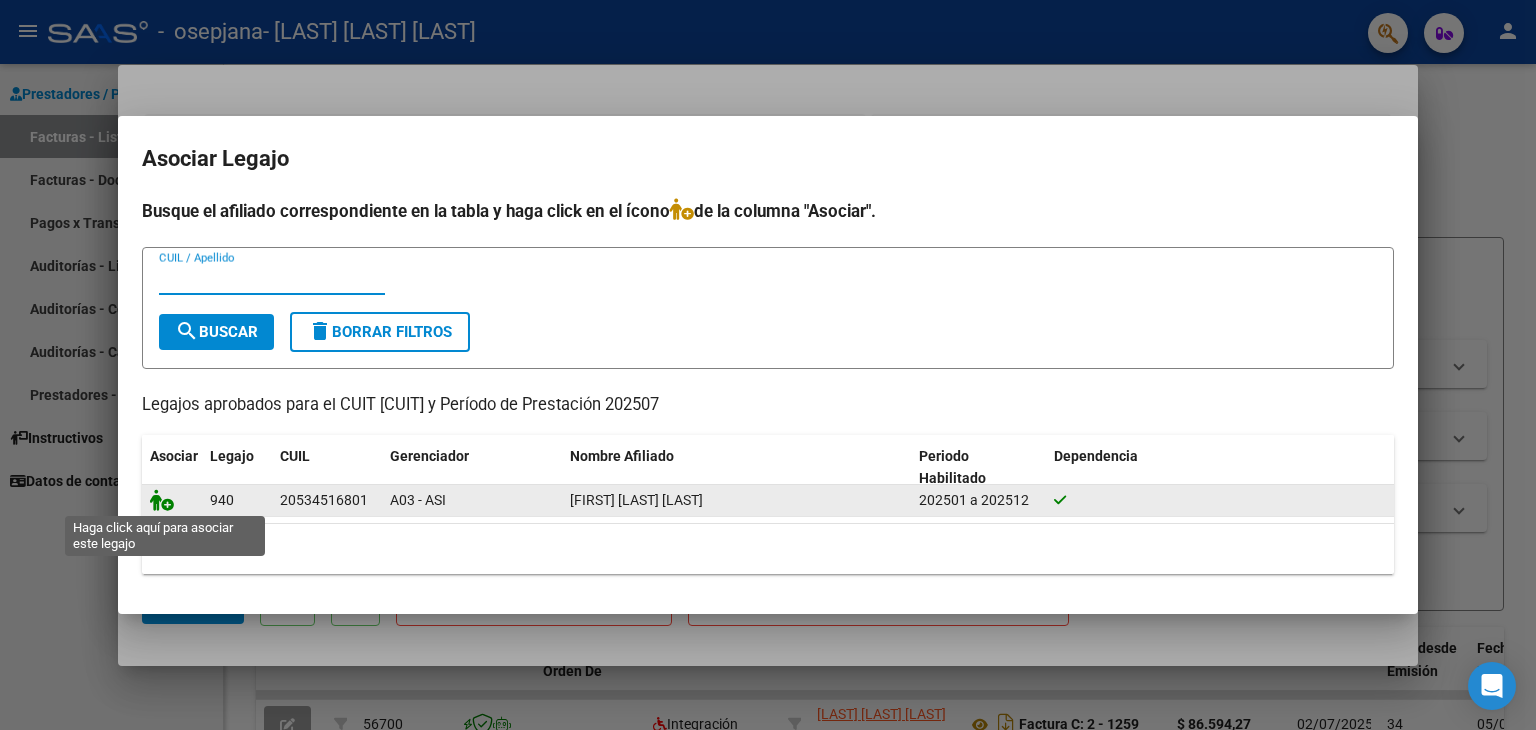 click 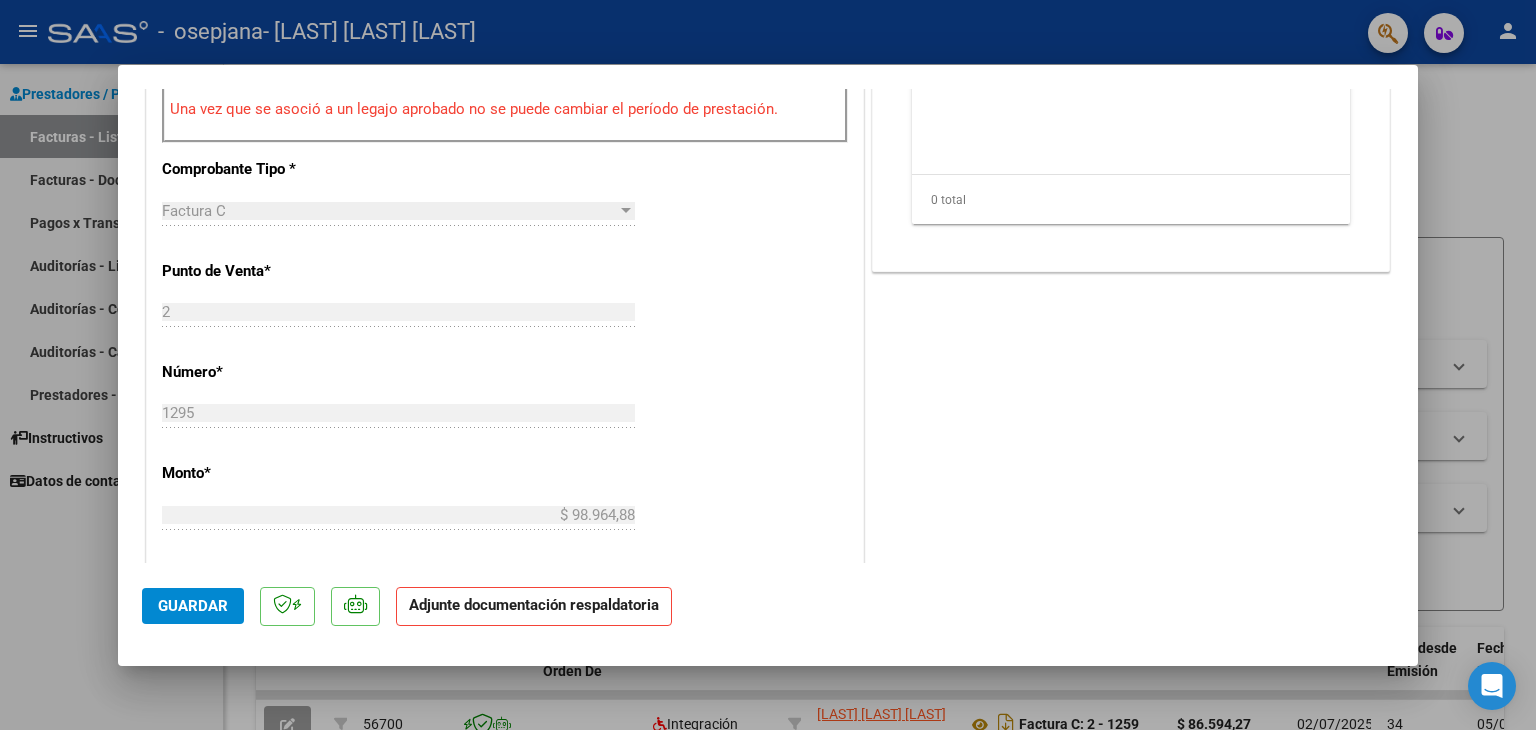 scroll, scrollTop: 400, scrollLeft: 0, axis: vertical 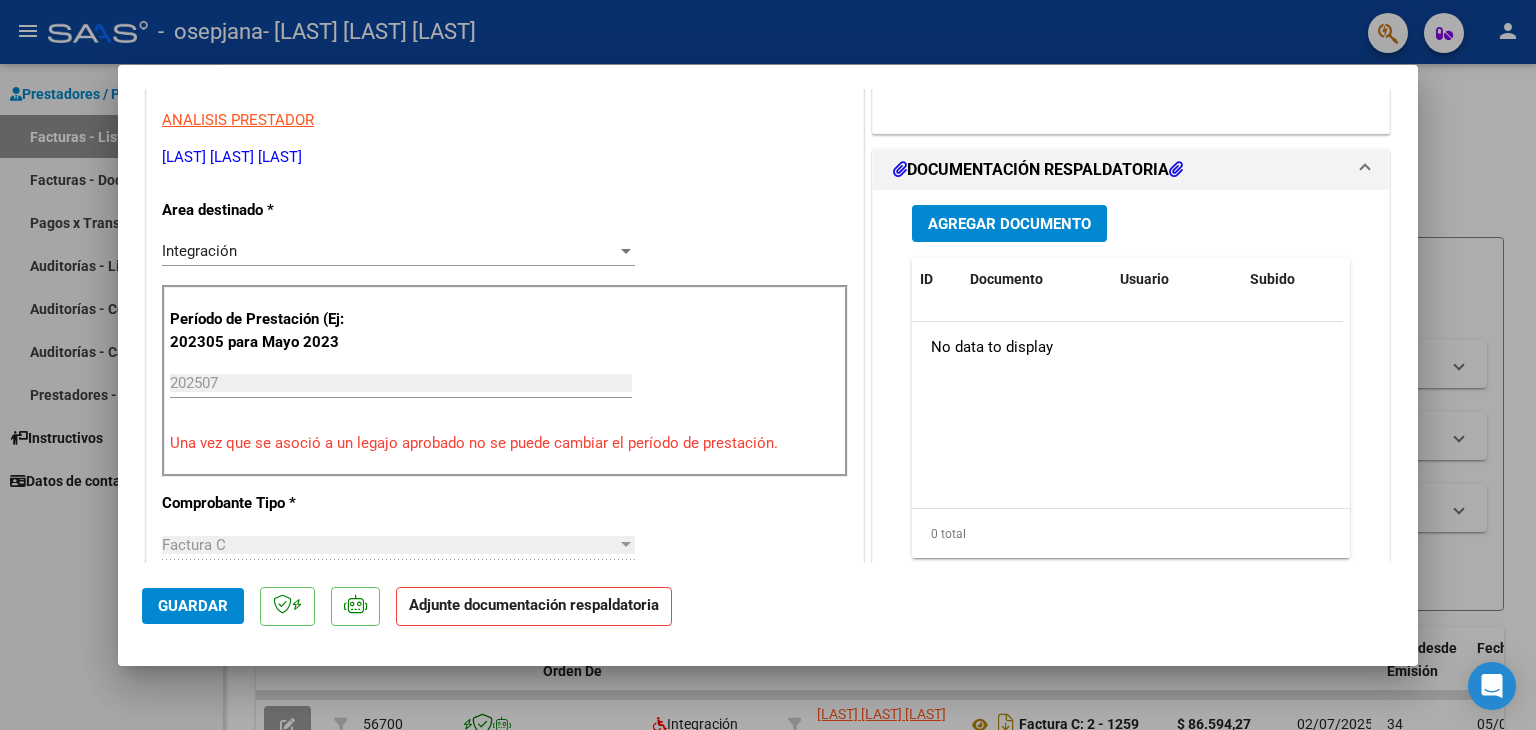 click on "Agregar Documento" at bounding box center [1009, 224] 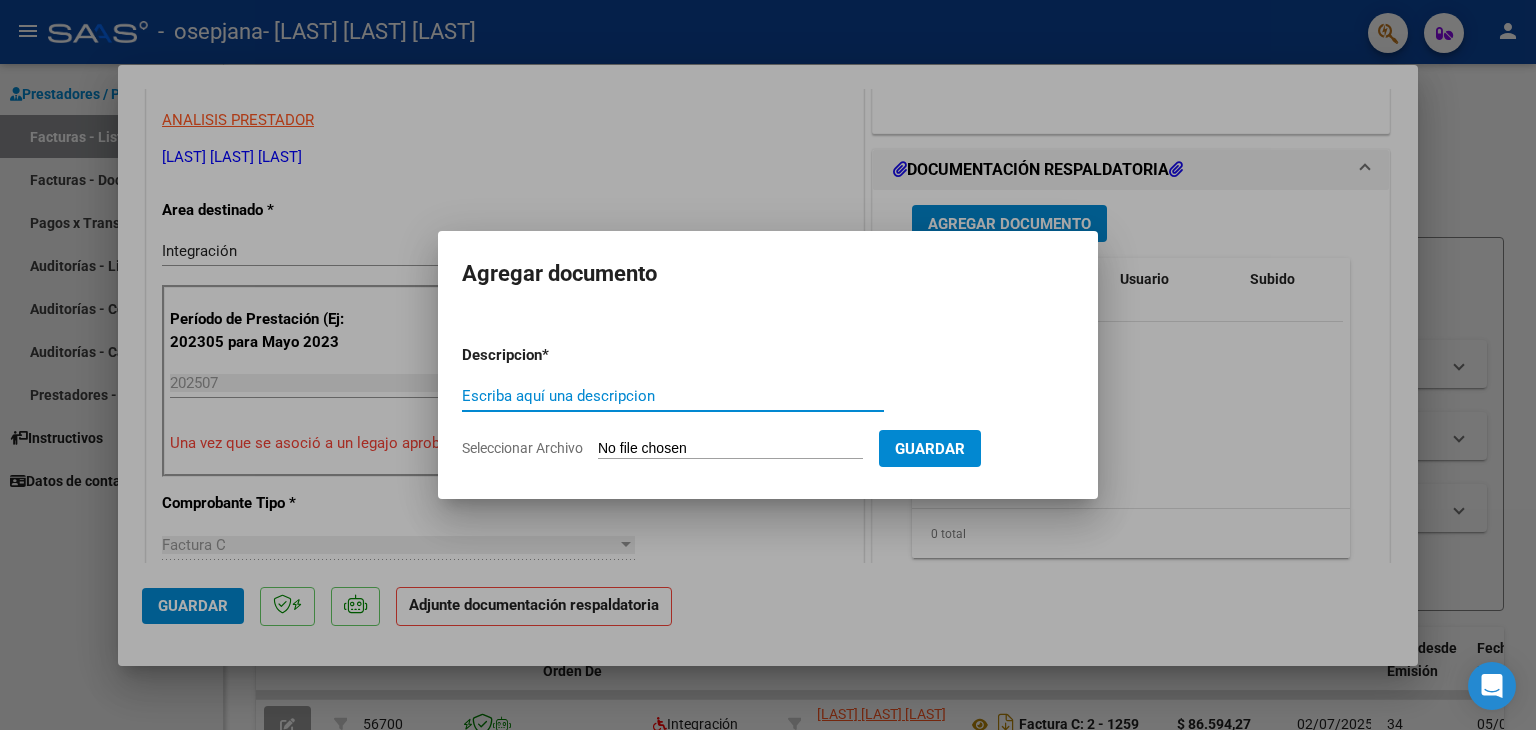 click on "Seleccionar Archivo" at bounding box center (730, 449) 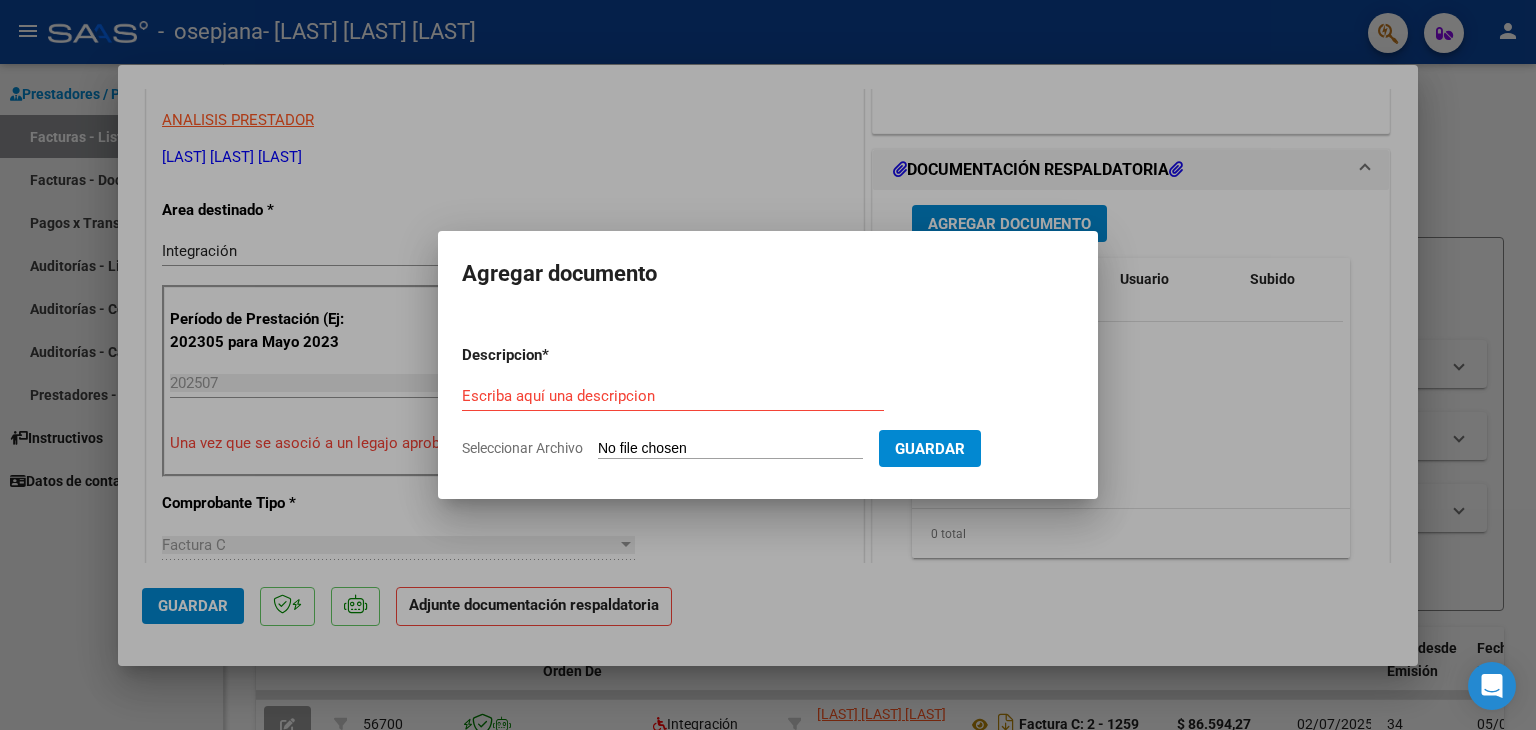 type on "C:\fakepath\[CUIT]_[NUMBER]_[NUMBER]_[NUMBER].pdf" 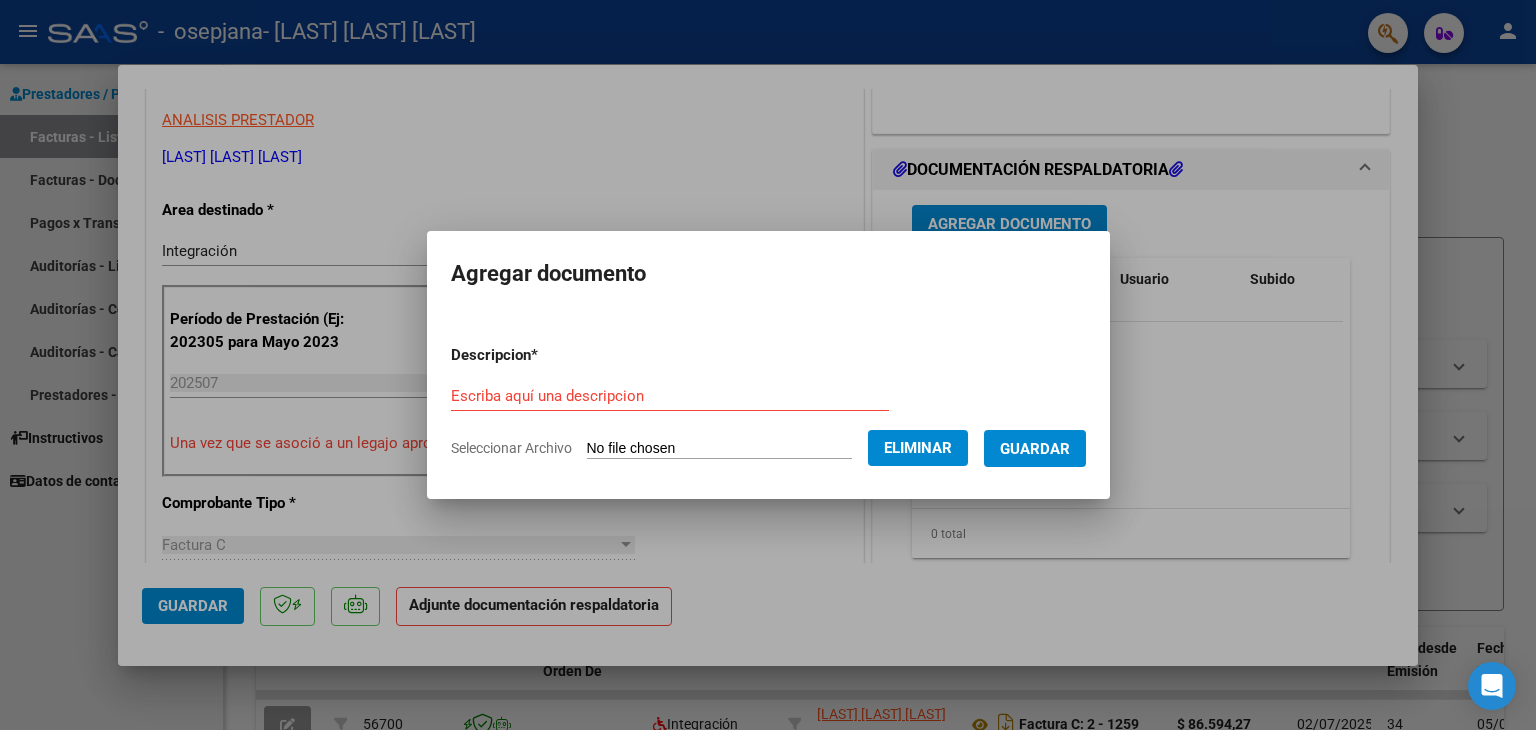 click on "Escriba aquí una descripcion" at bounding box center [670, 396] 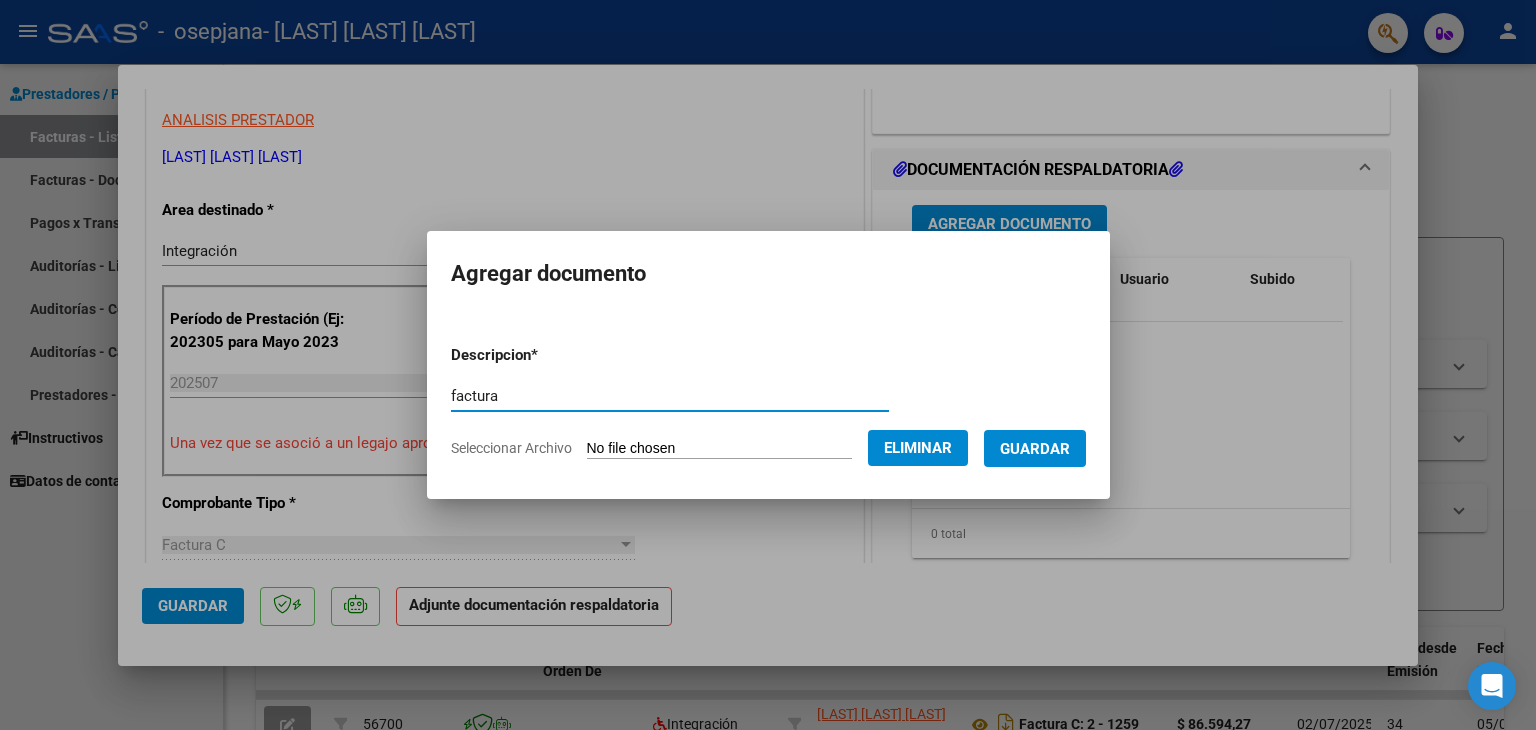 type on "factura" 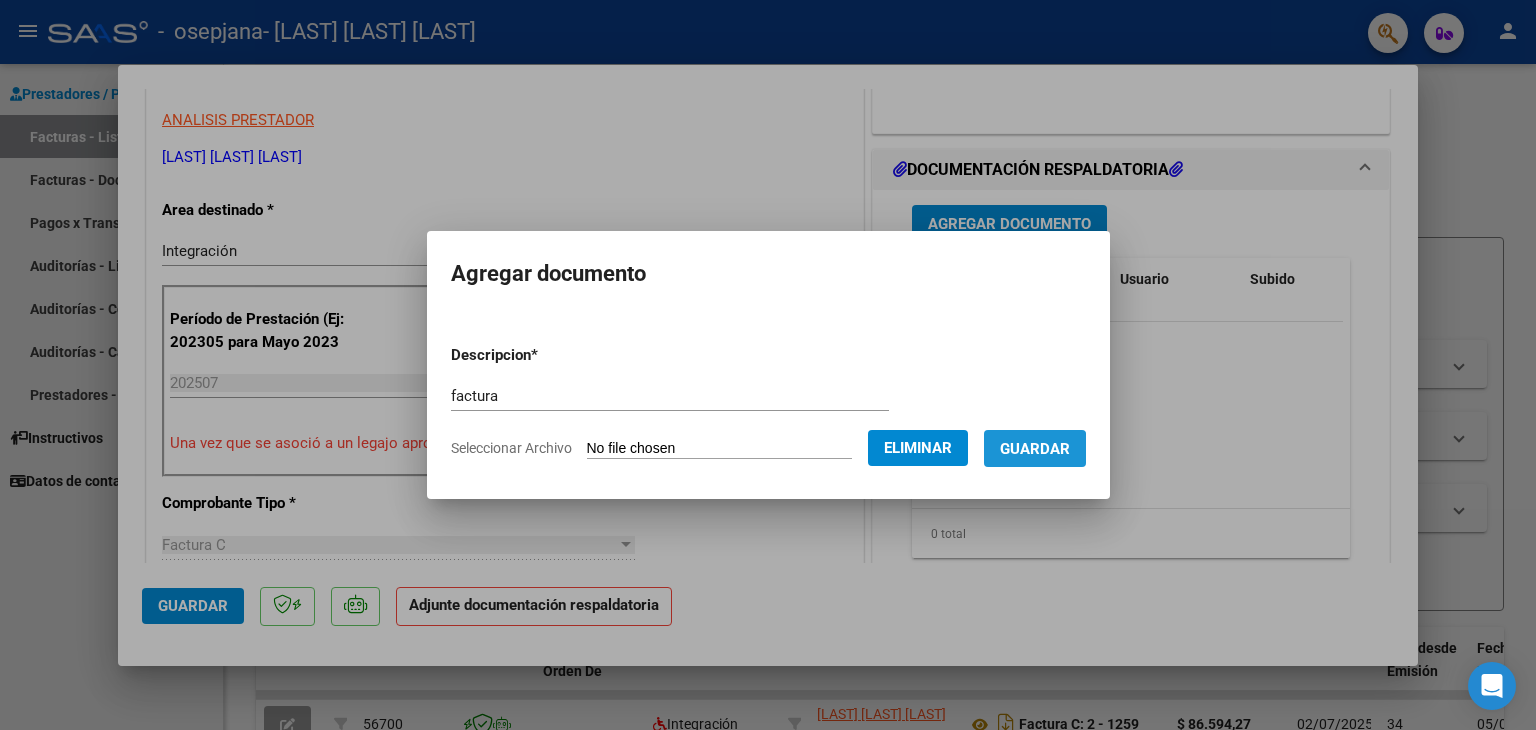 click on "Guardar" at bounding box center [1035, 449] 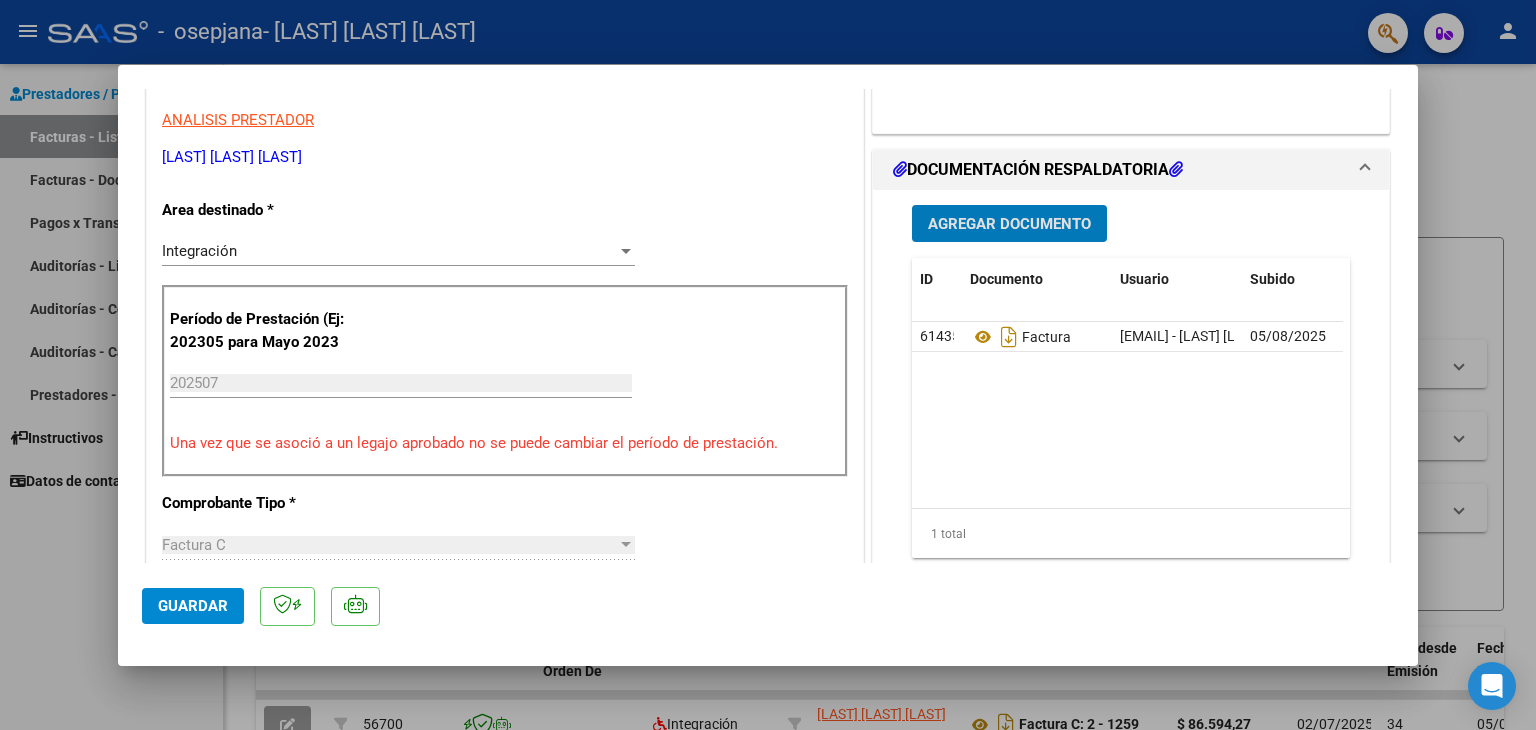 click on "Agregar Documento" at bounding box center (1009, 223) 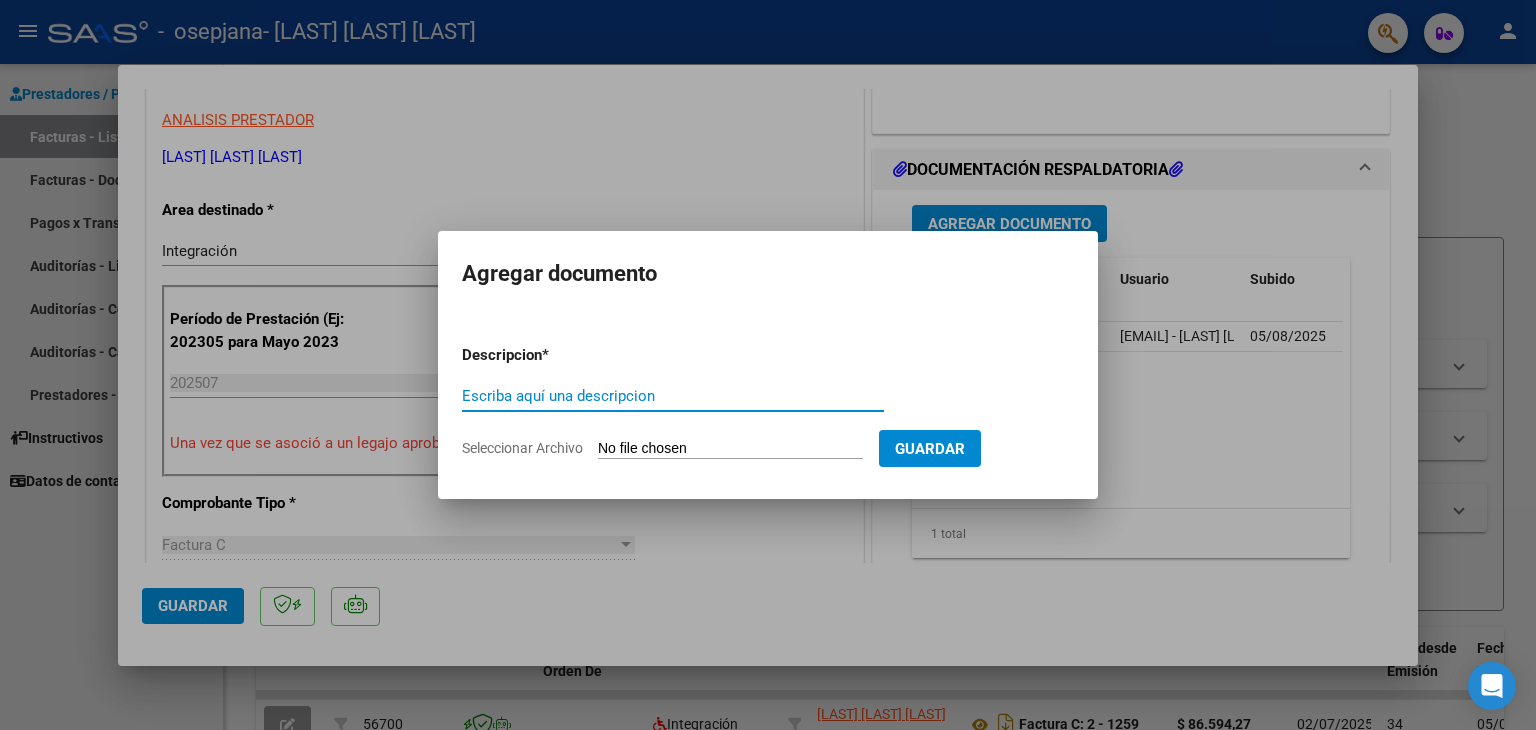 click on "Seleccionar Archivo" at bounding box center [730, 449] 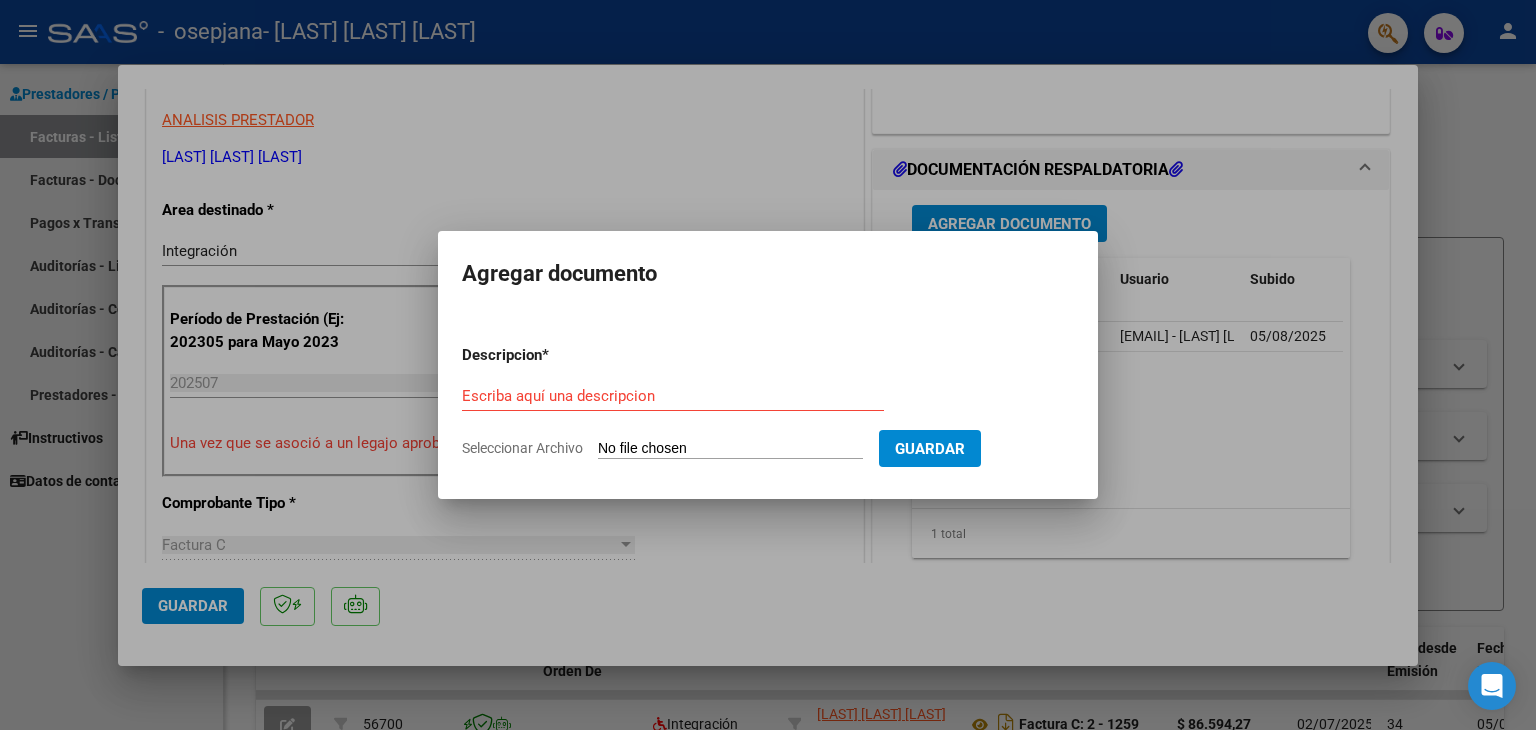 type on "C:\fakepath\[LAST] [LAST] Planilla de Asistencia_250730_154033.pdf" 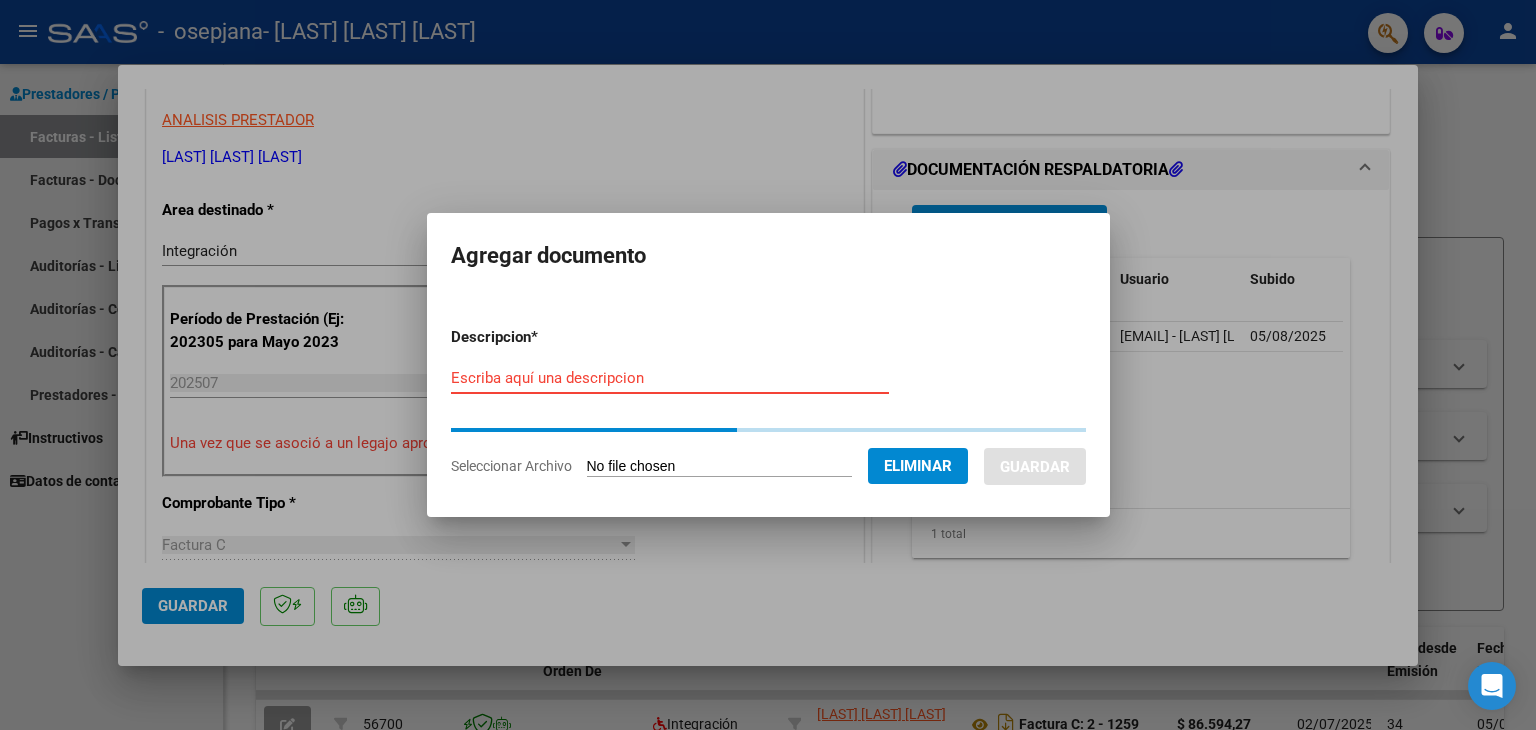 click on "Escriba aquí una descripcion" at bounding box center (670, 378) 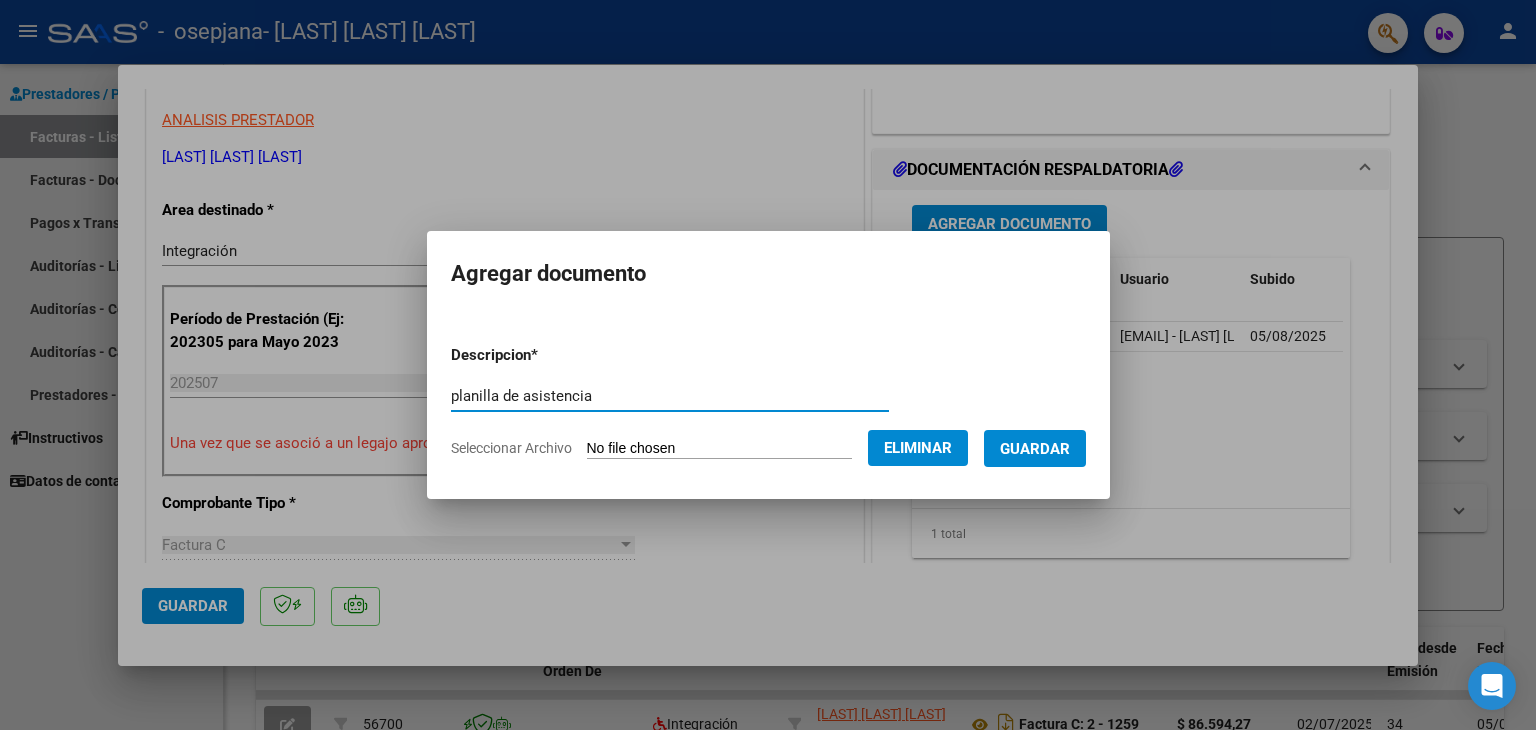 type on "planilla de asistencia" 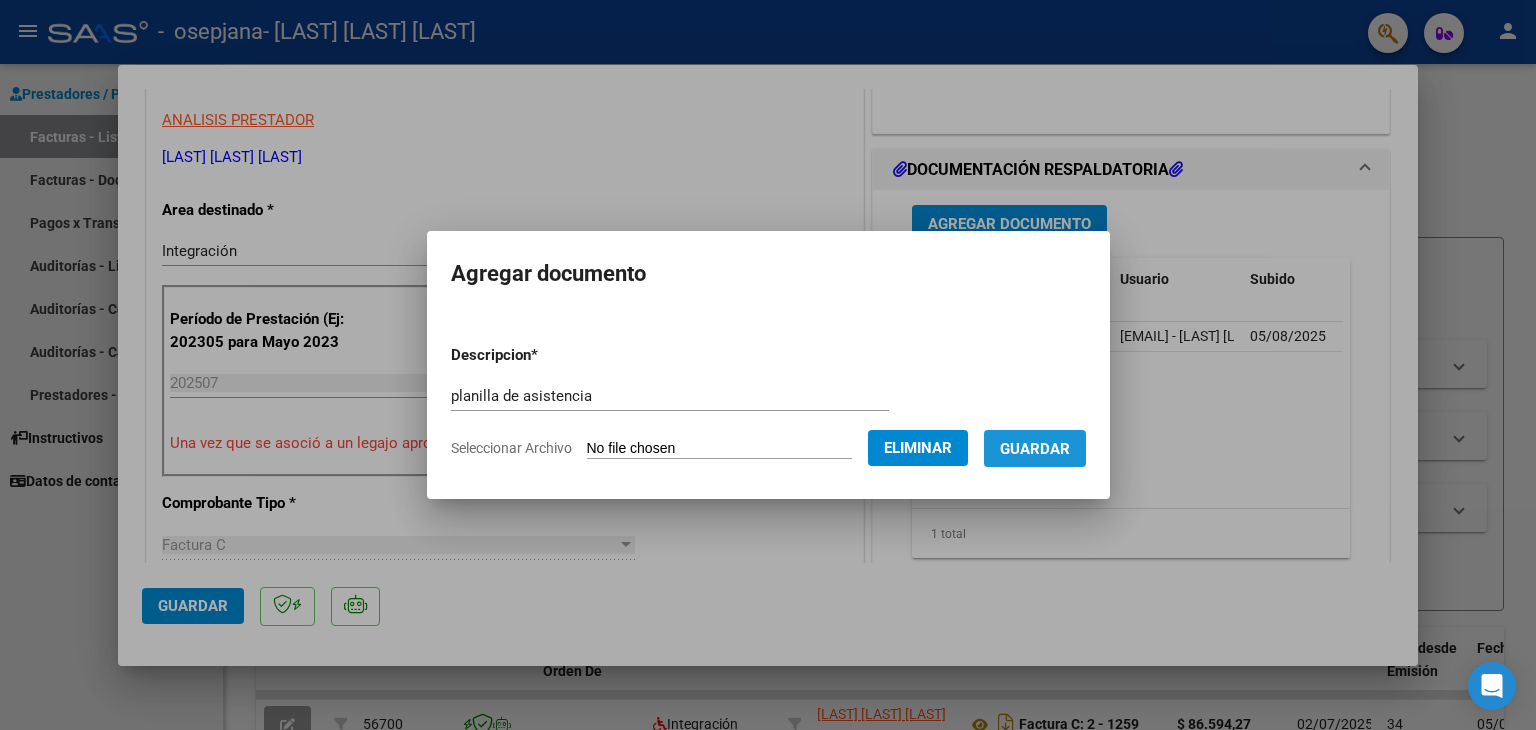 click on "Guardar" at bounding box center (1035, 449) 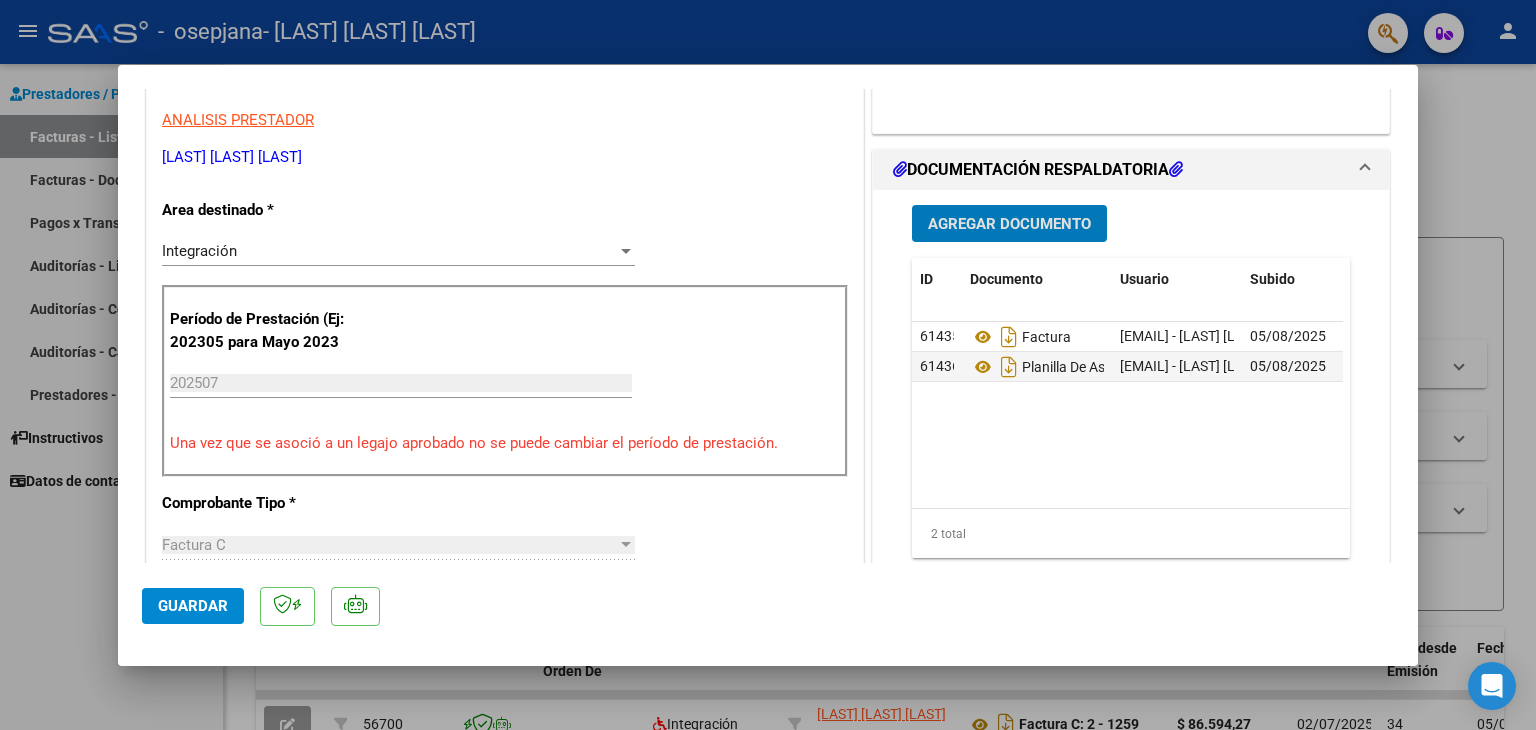 click on "Agregar Documento" at bounding box center [1009, 224] 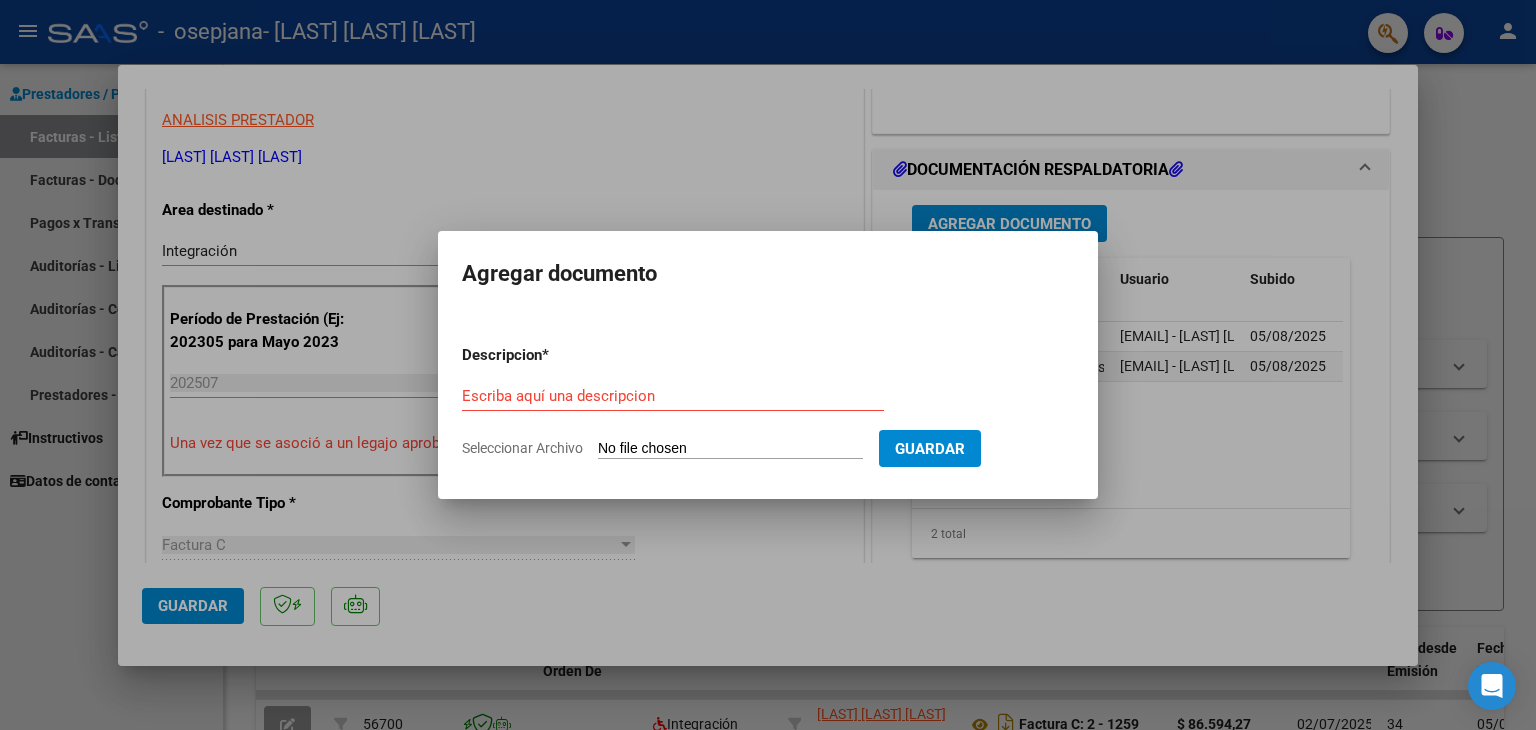 click on "Seleccionar Archivo" at bounding box center (730, 449) 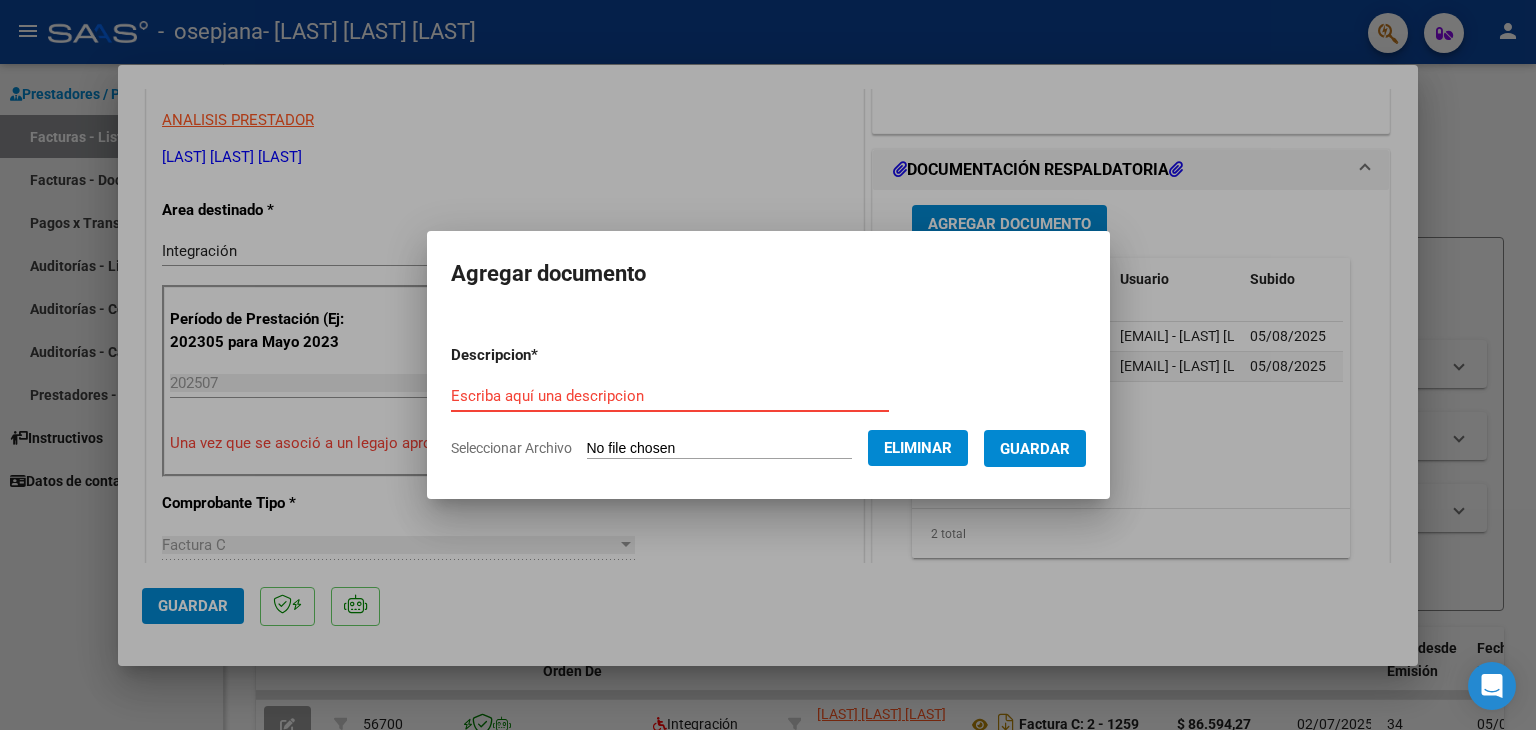 click on "Escriba aquí una descripcion" at bounding box center (670, 396) 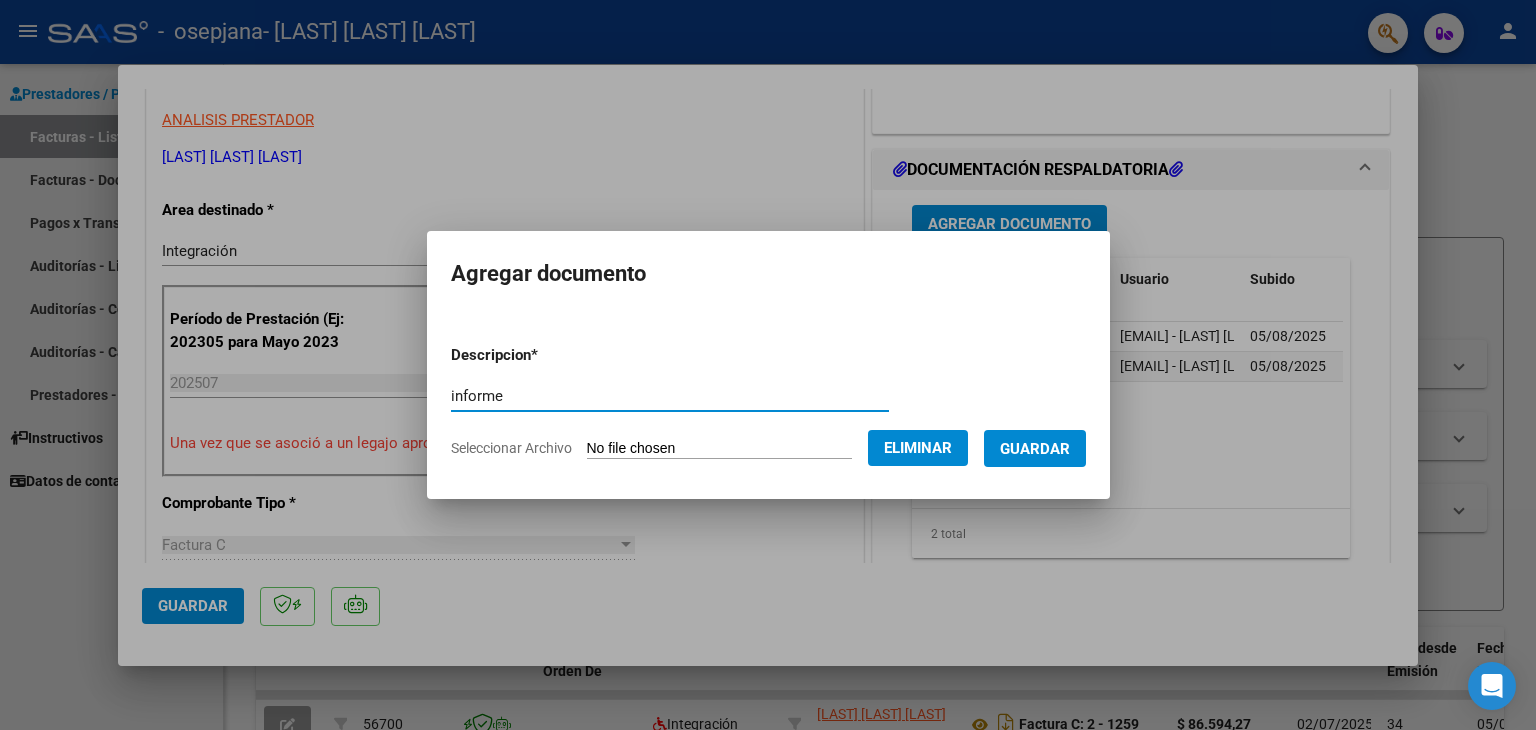 type on "informe" 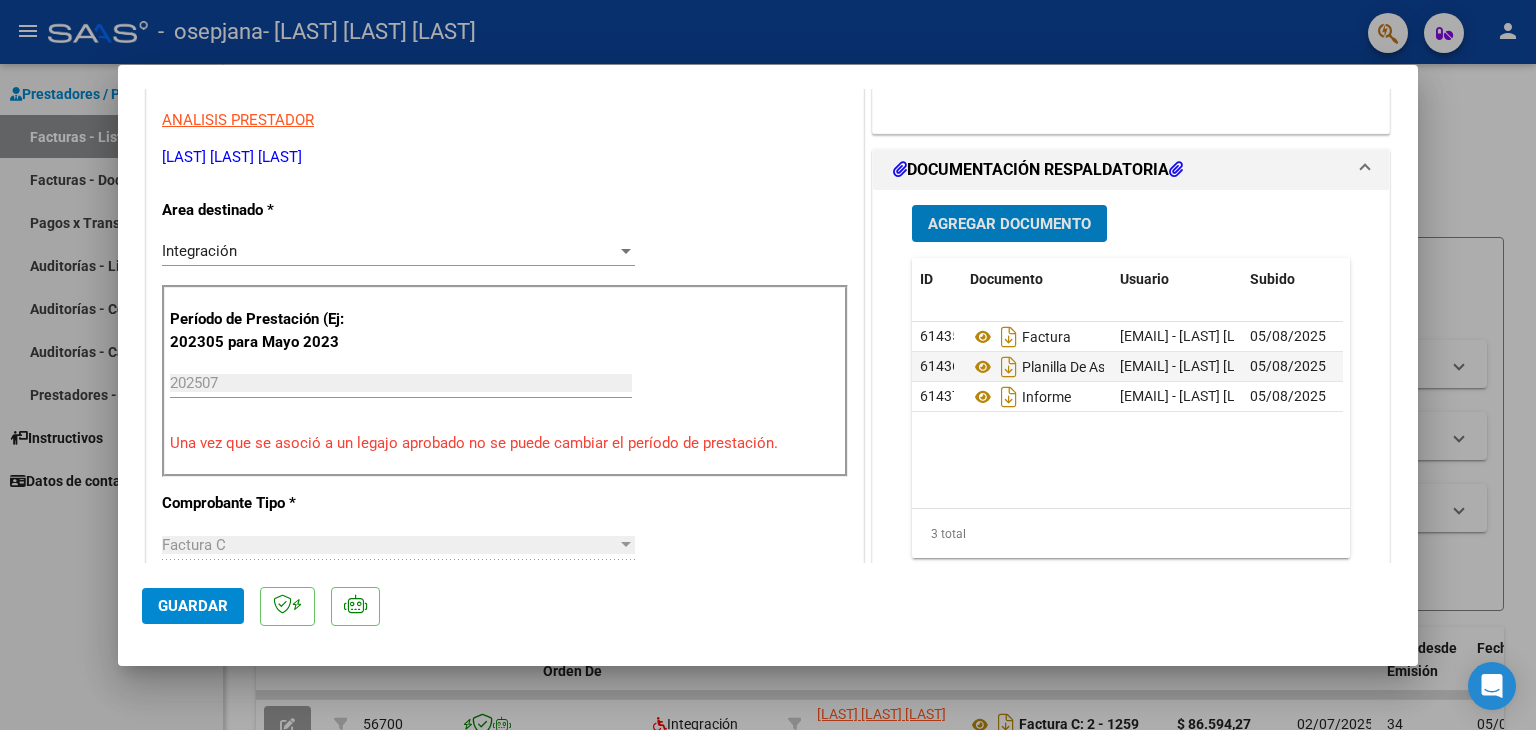 click on "Guardar" 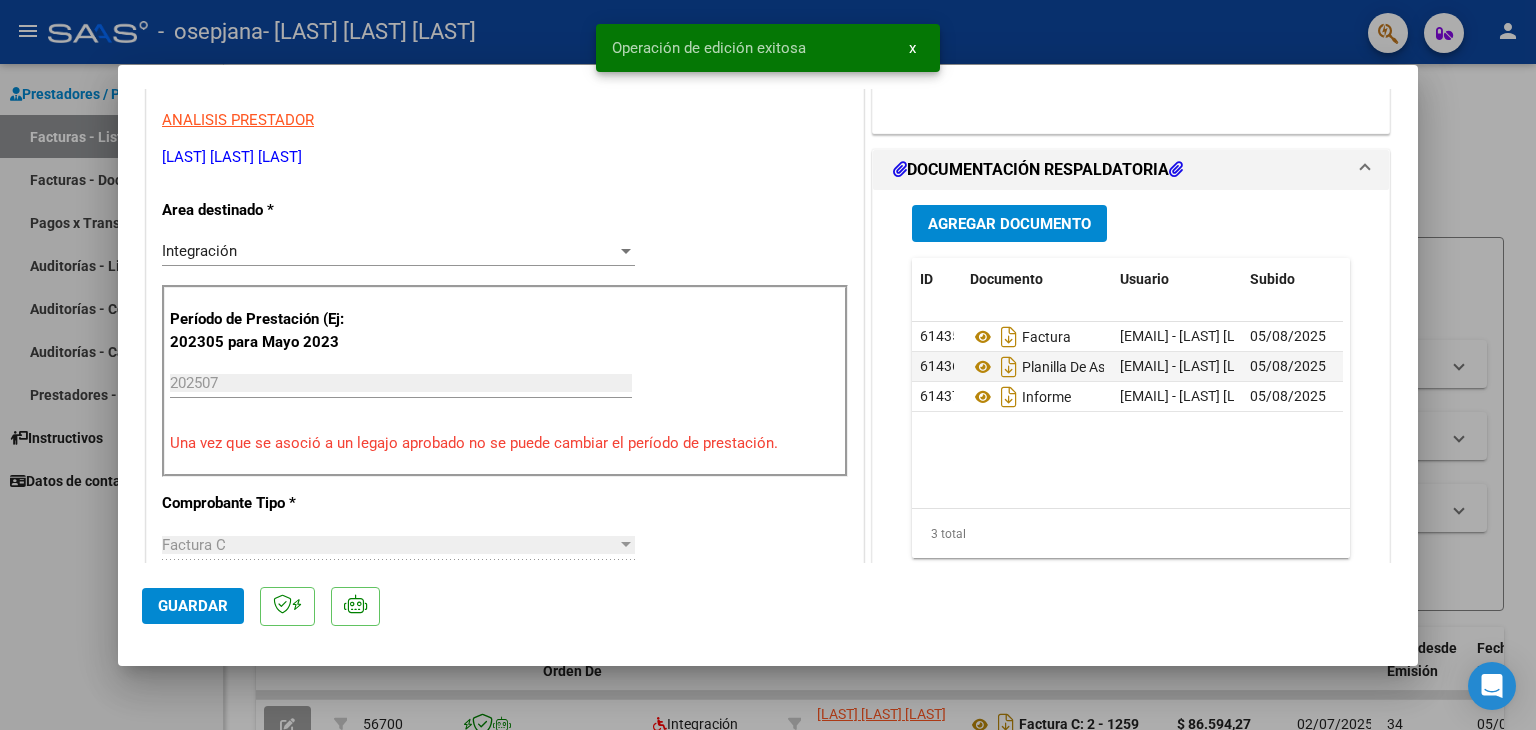 type 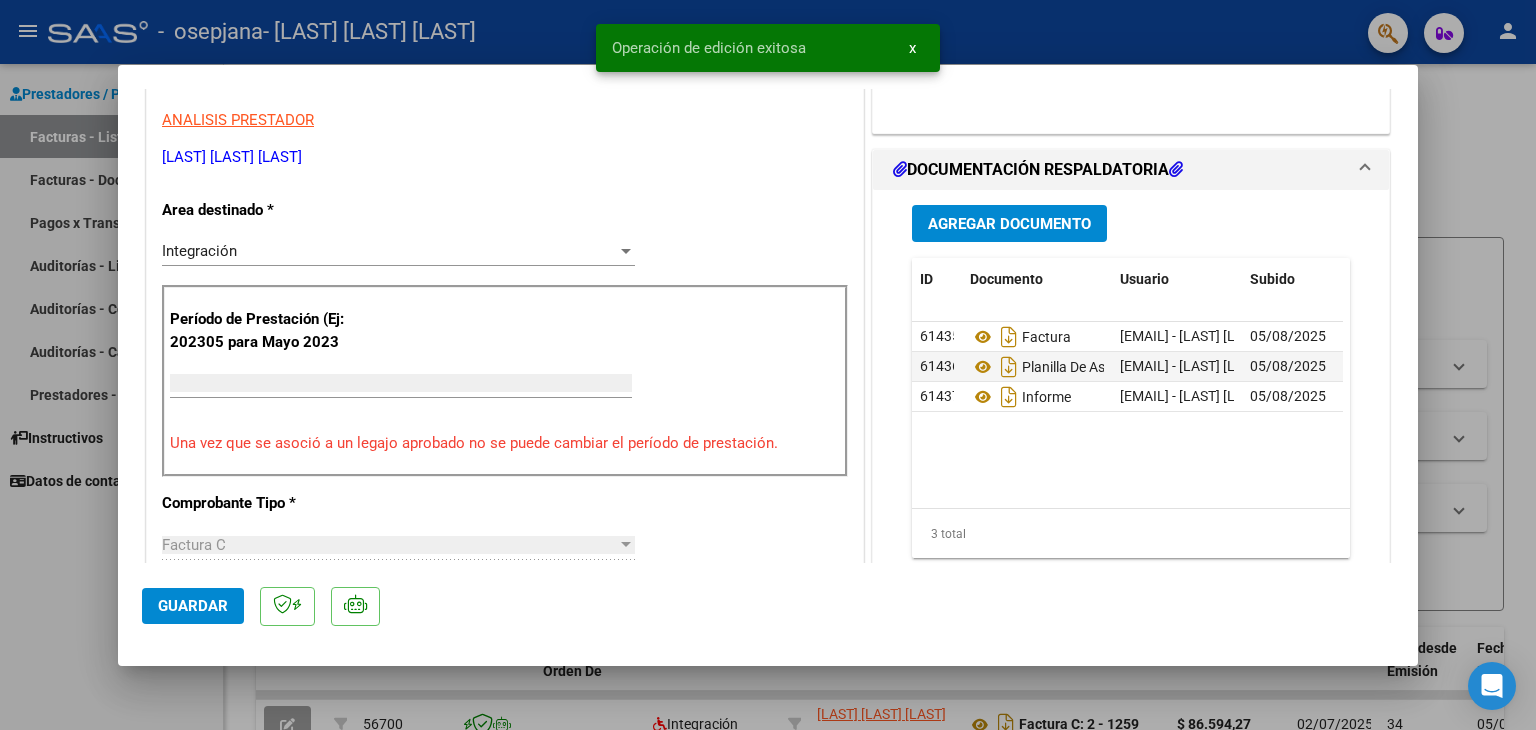 scroll, scrollTop: 0, scrollLeft: 0, axis: both 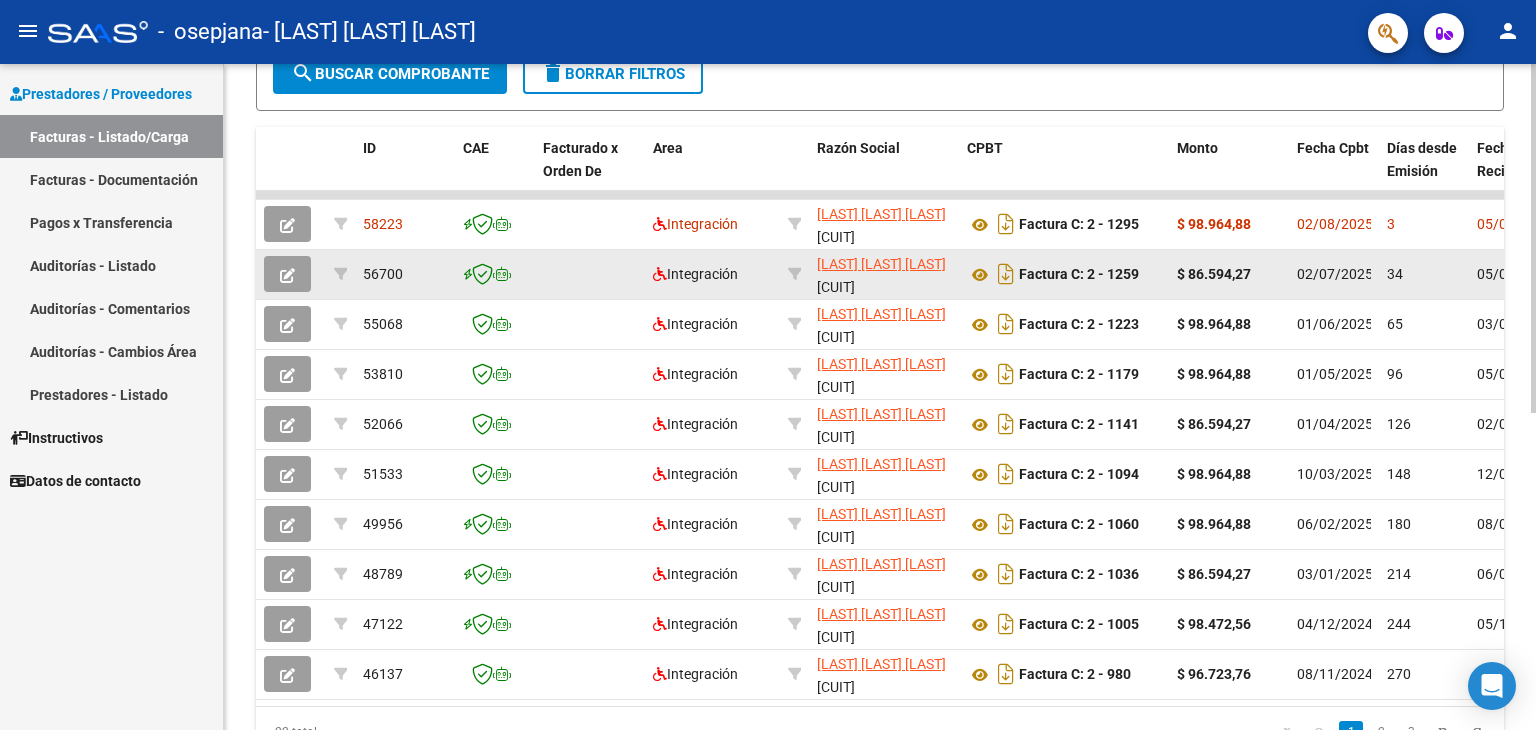 click 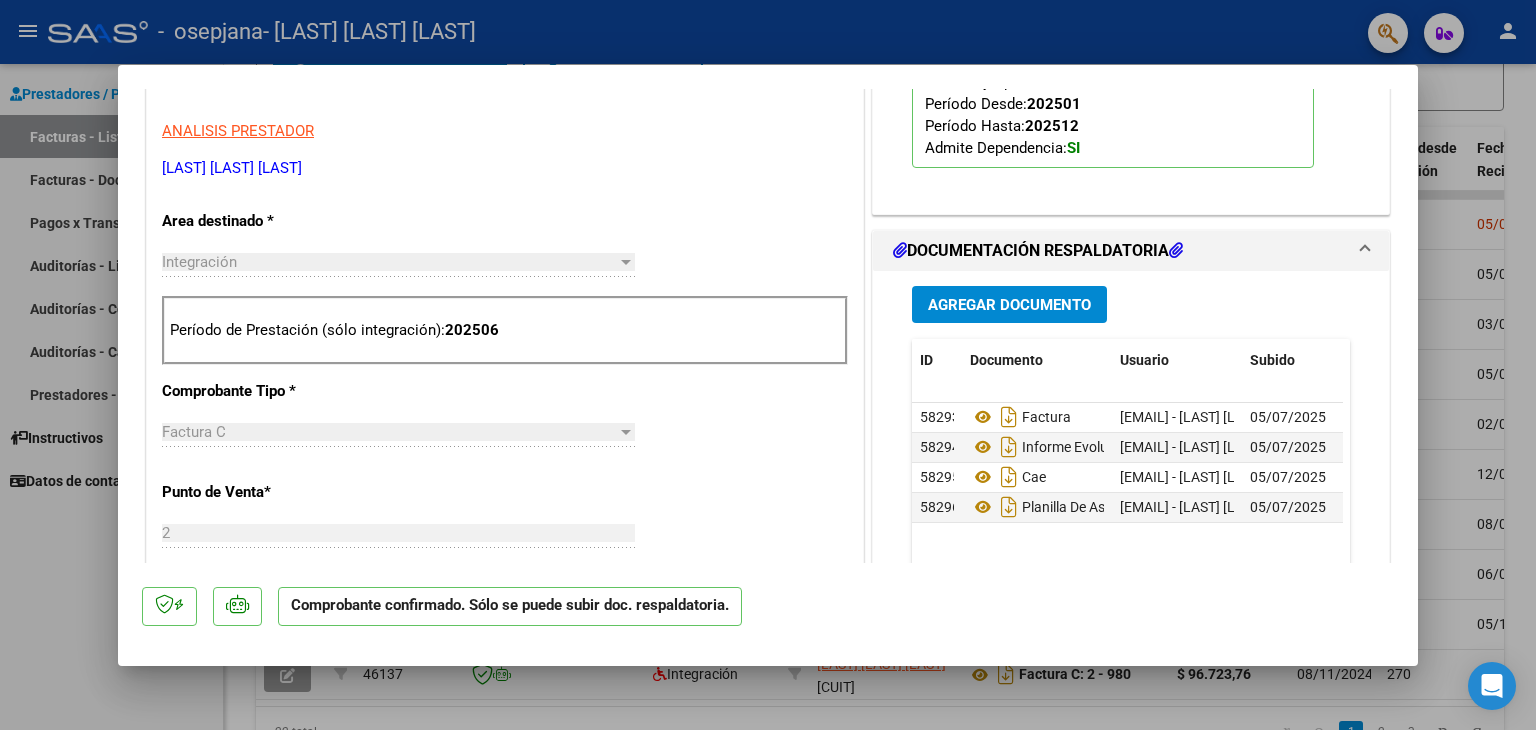 scroll, scrollTop: 600, scrollLeft: 0, axis: vertical 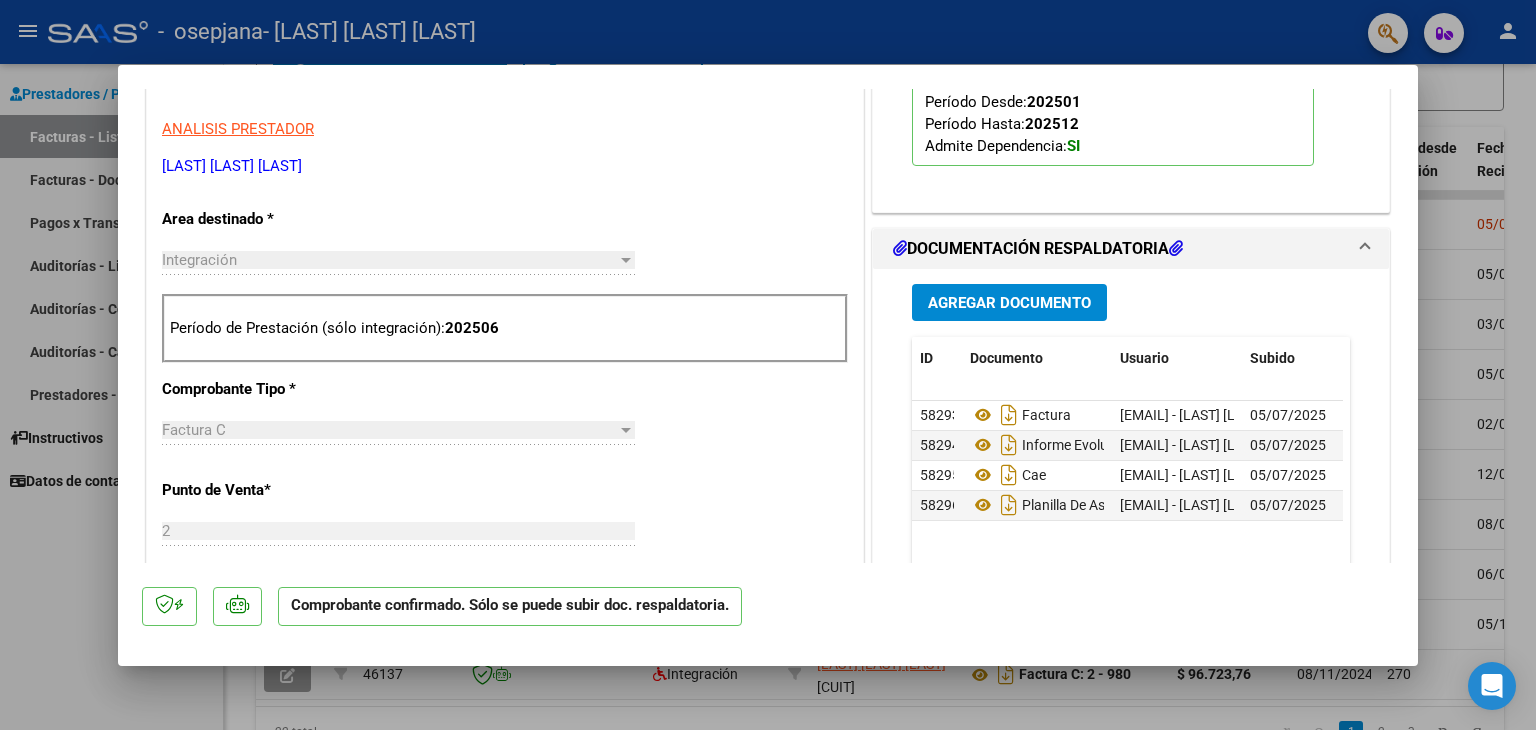 type 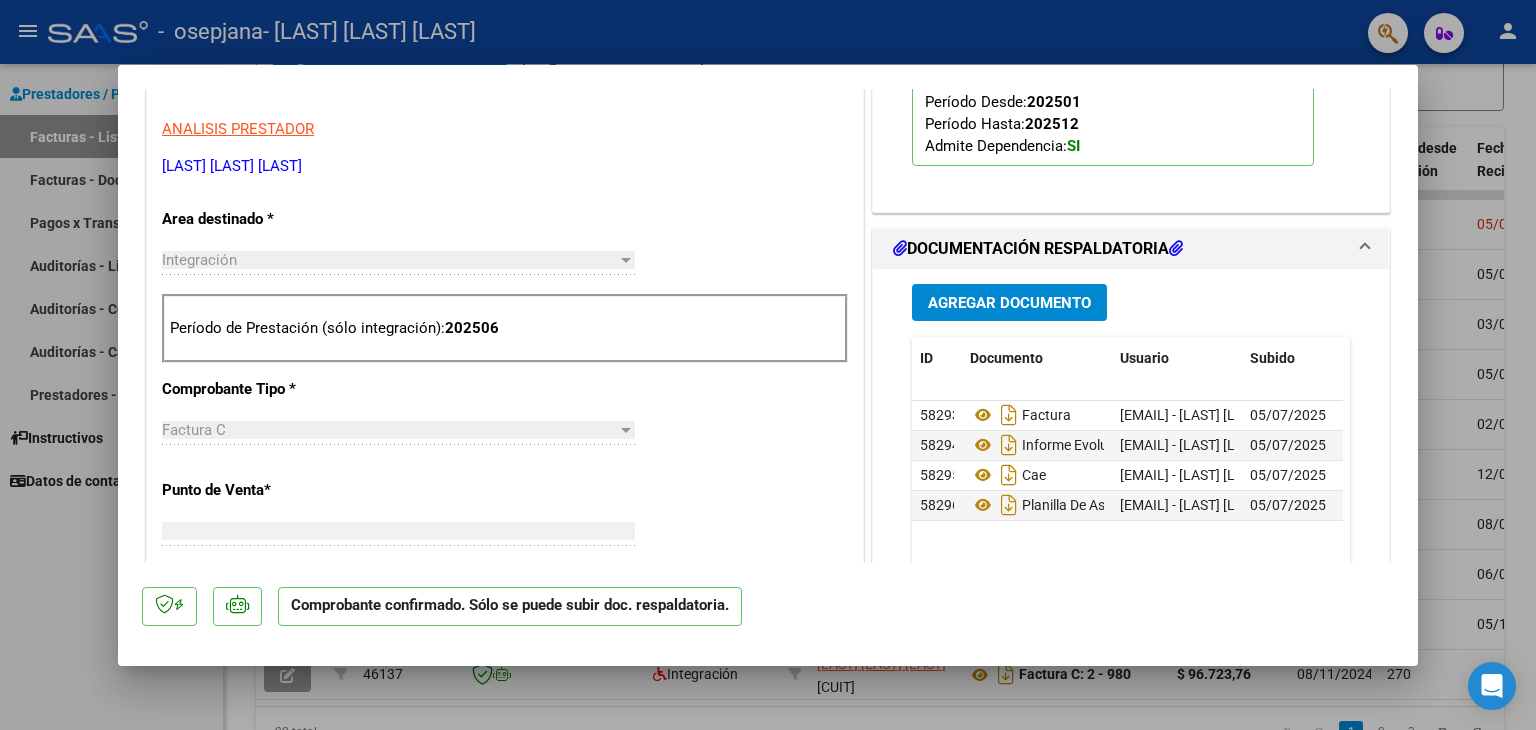 scroll, scrollTop: 340, scrollLeft: 0, axis: vertical 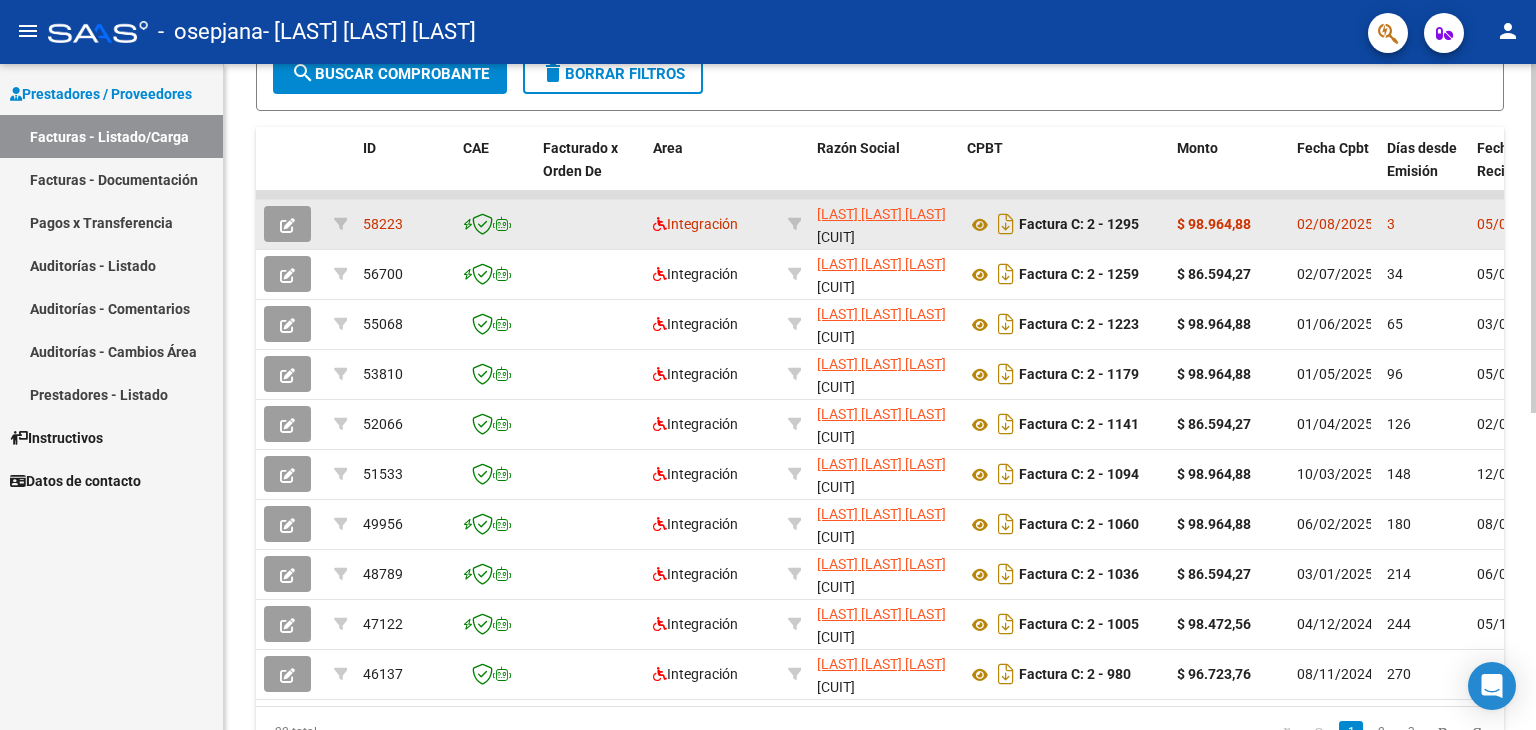 click 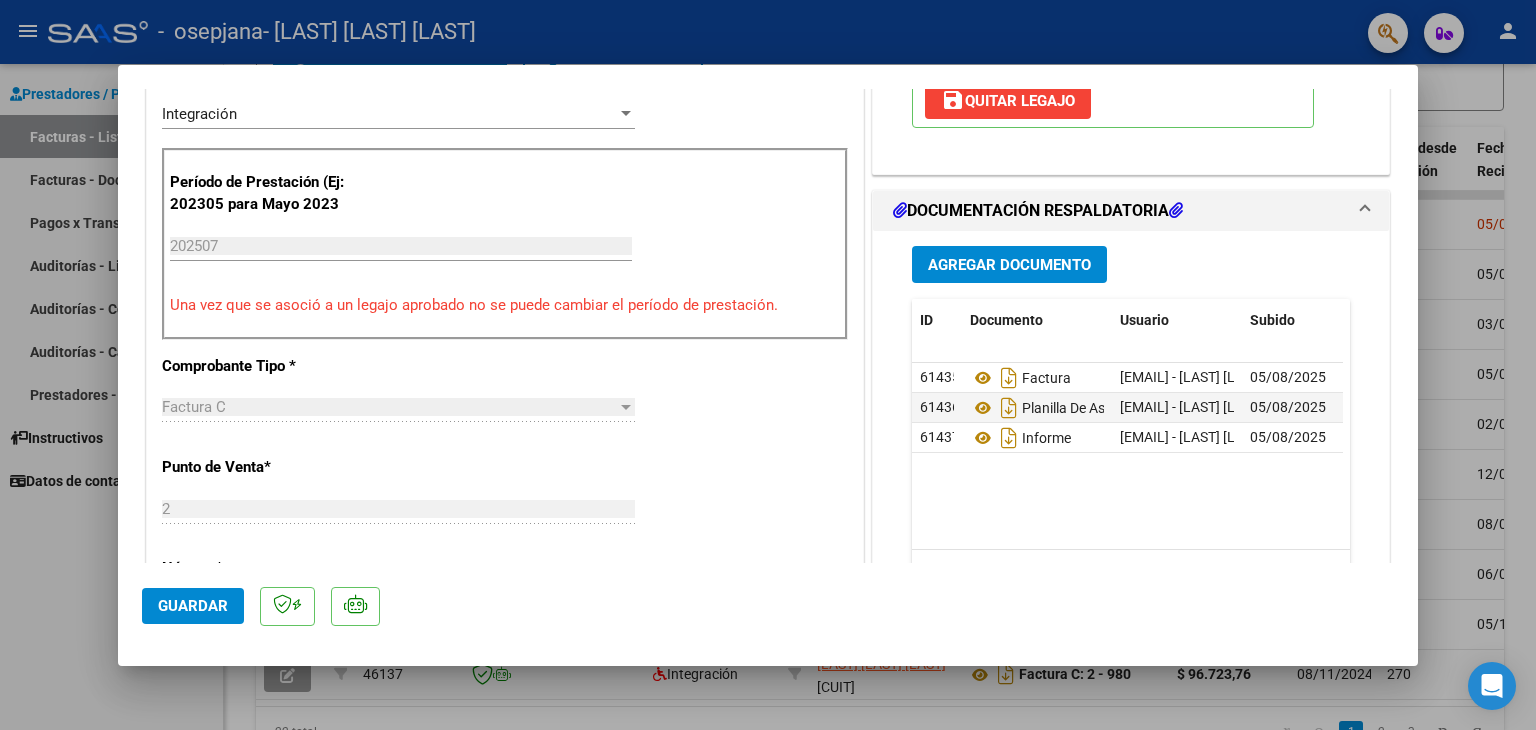 scroll, scrollTop: 500, scrollLeft: 0, axis: vertical 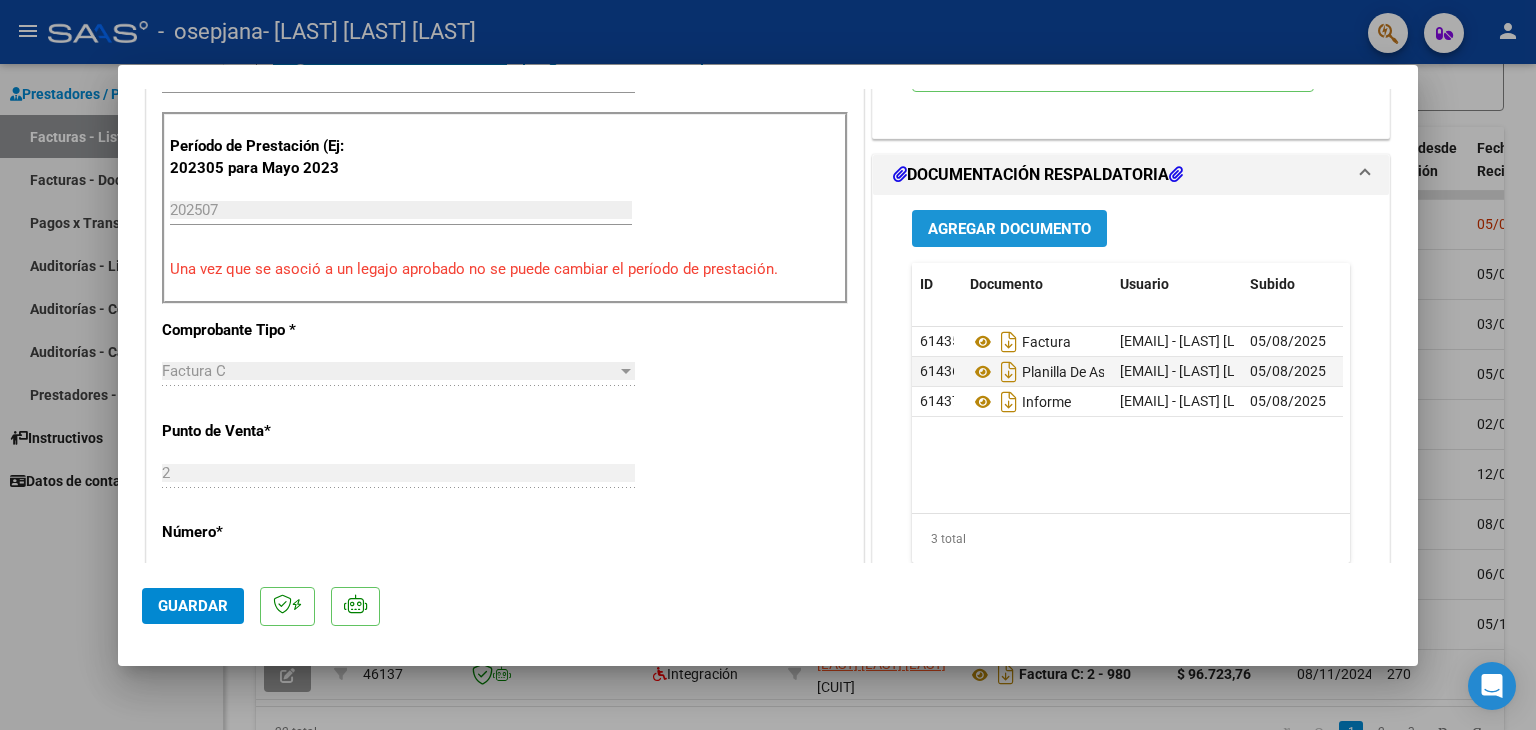 click on "Agregar Documento" at bounding box center [1009, 229] 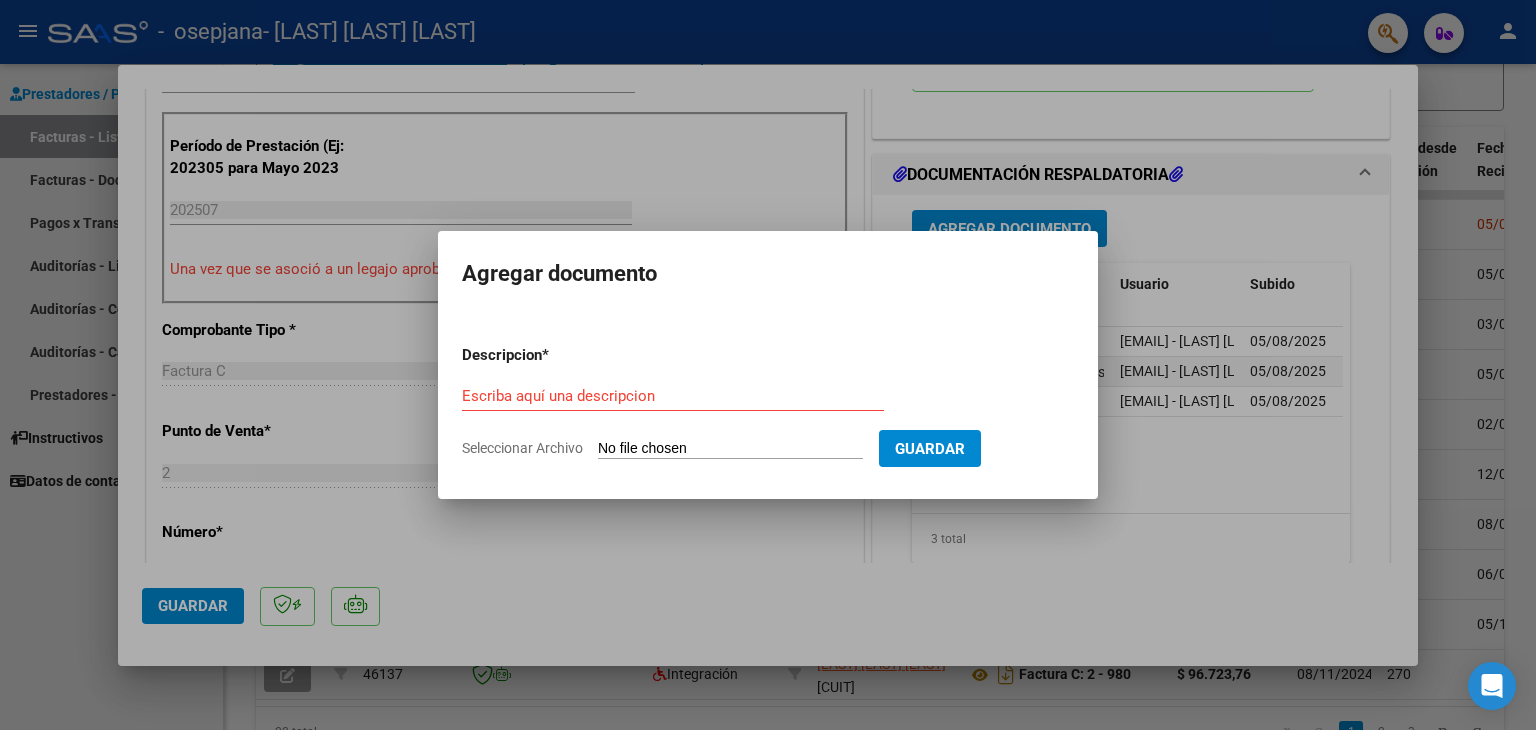 click on "Seleccionar Archivo" at bounding box center [730, 449] 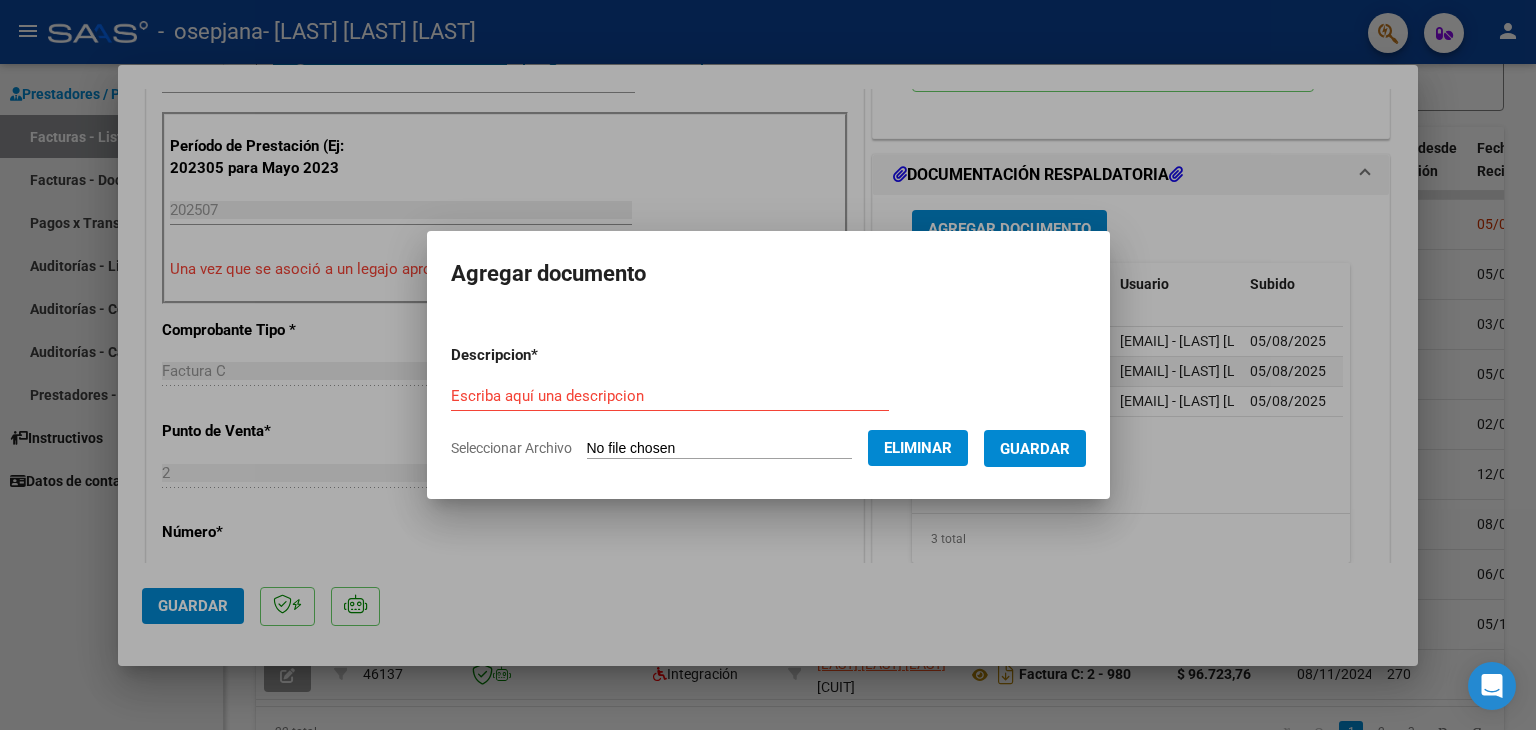 click on "Escriba aquí una descripcion" at bounding box center [670, 396] 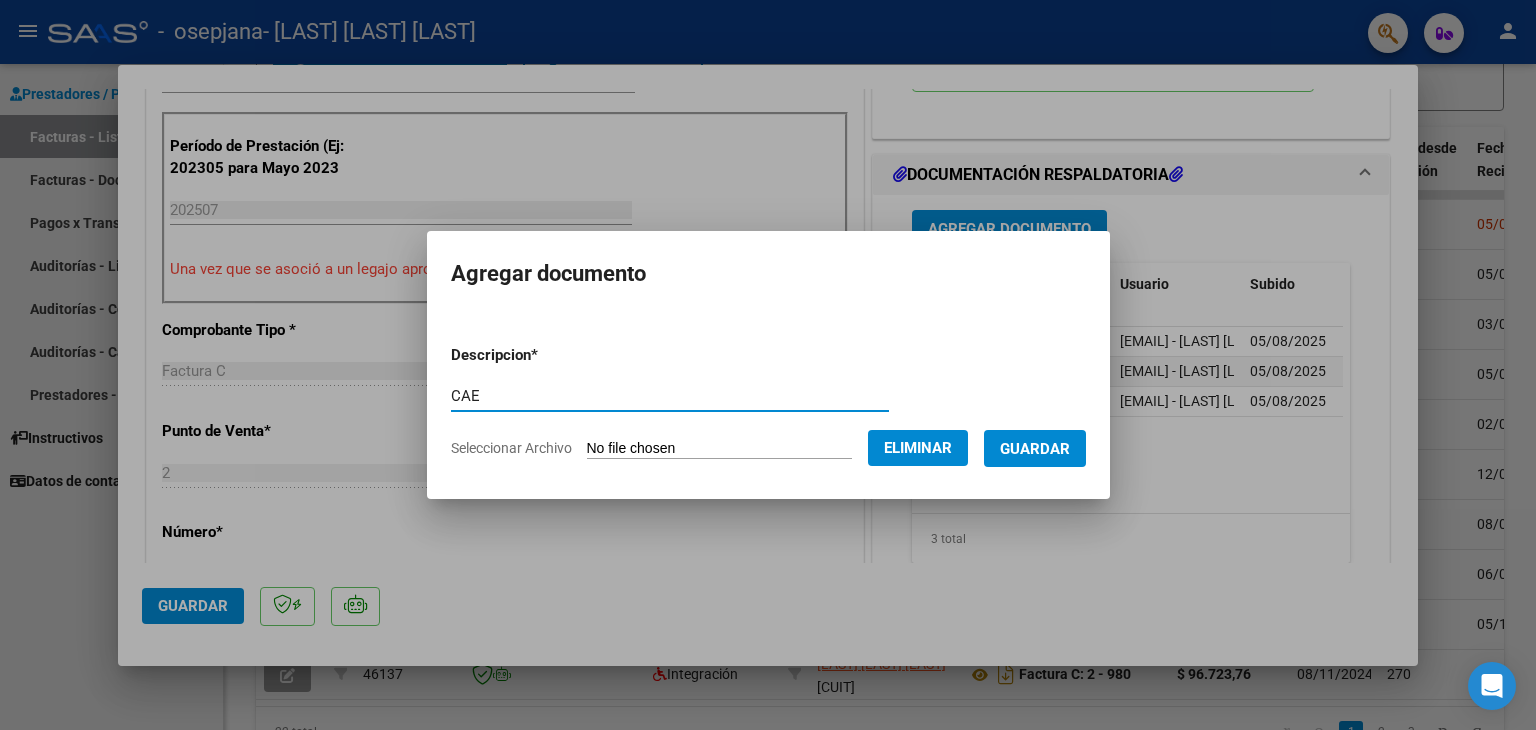 type on "CAE" 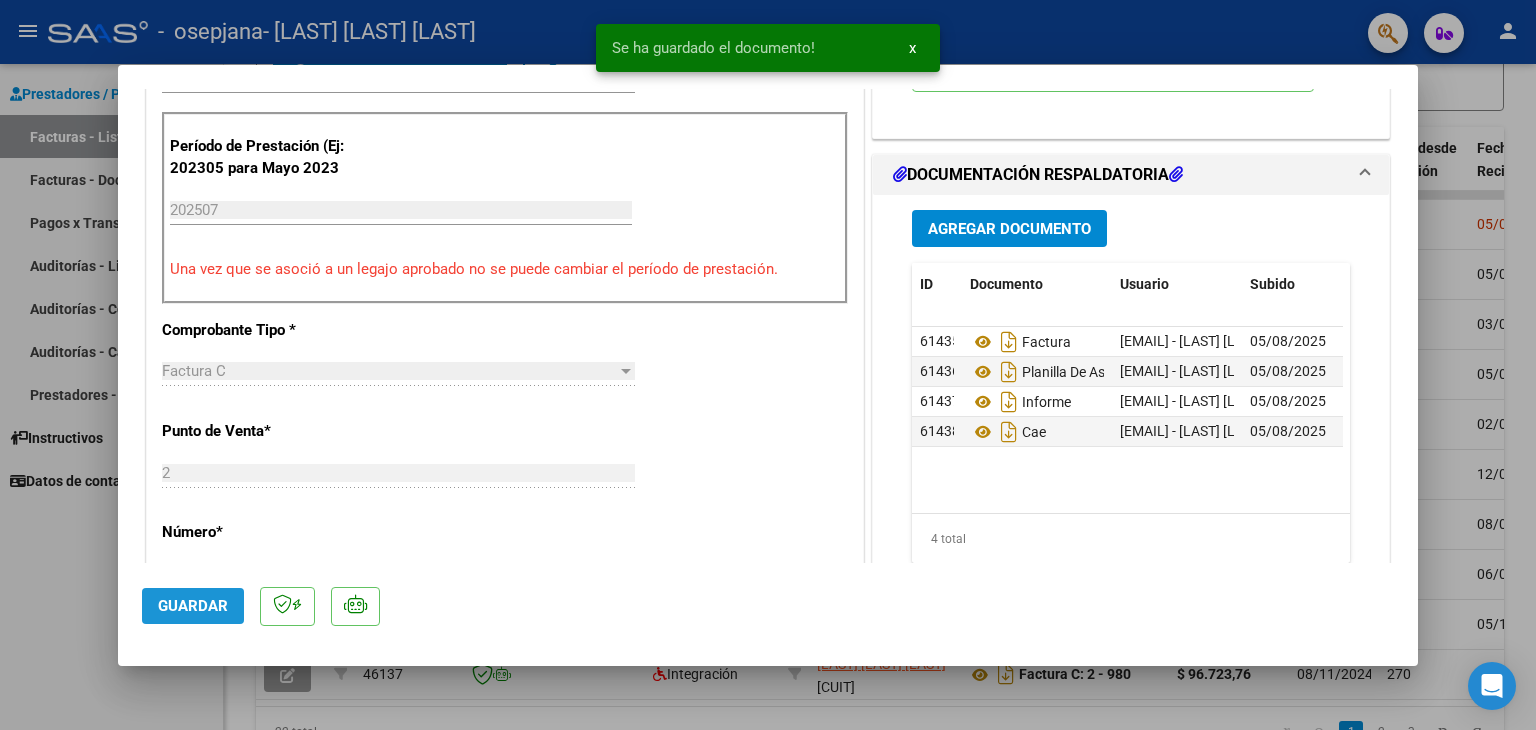 click on "Guardar" 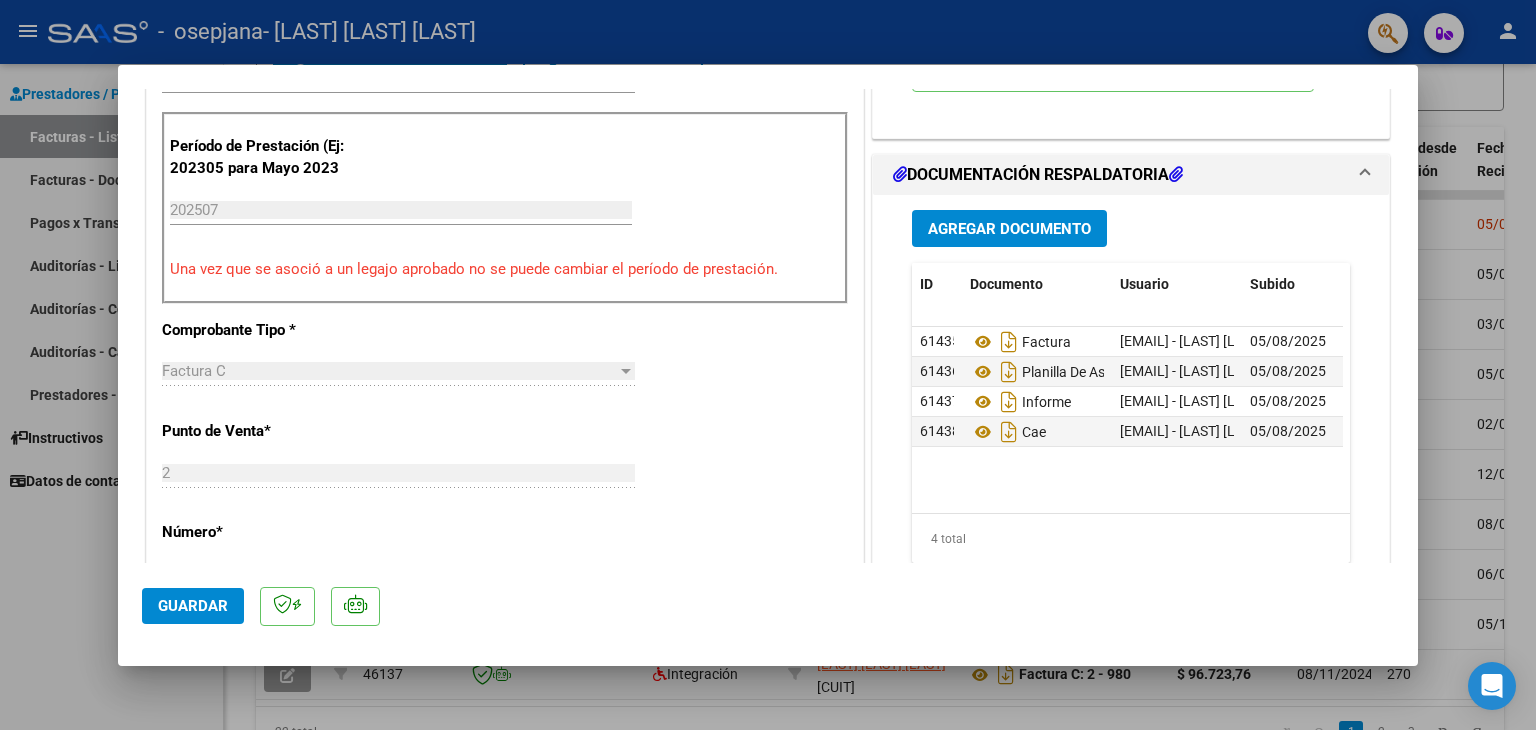 click on "Guardar" 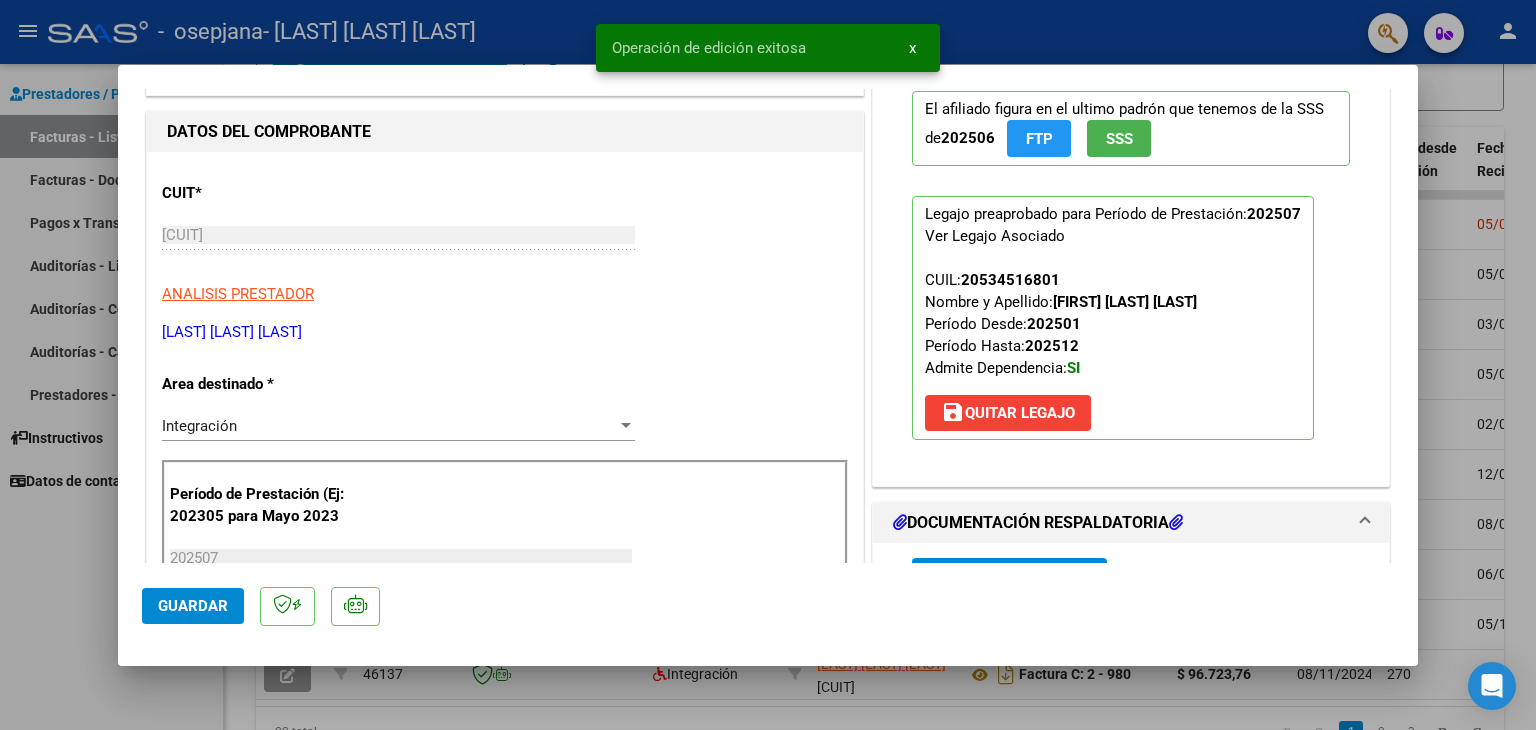 scroll, scrollTop: 100, scrollLeft: 0, axis: vertical 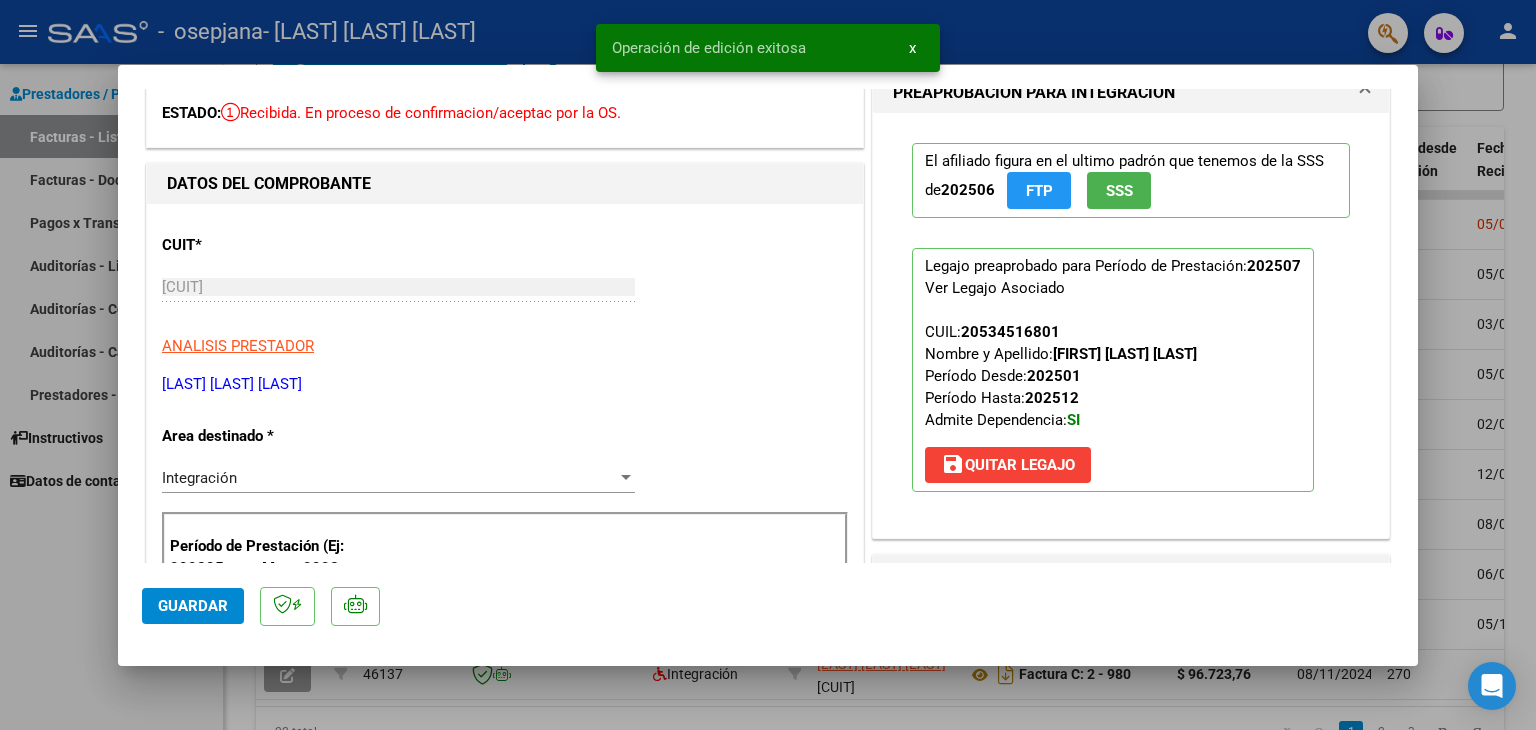 type 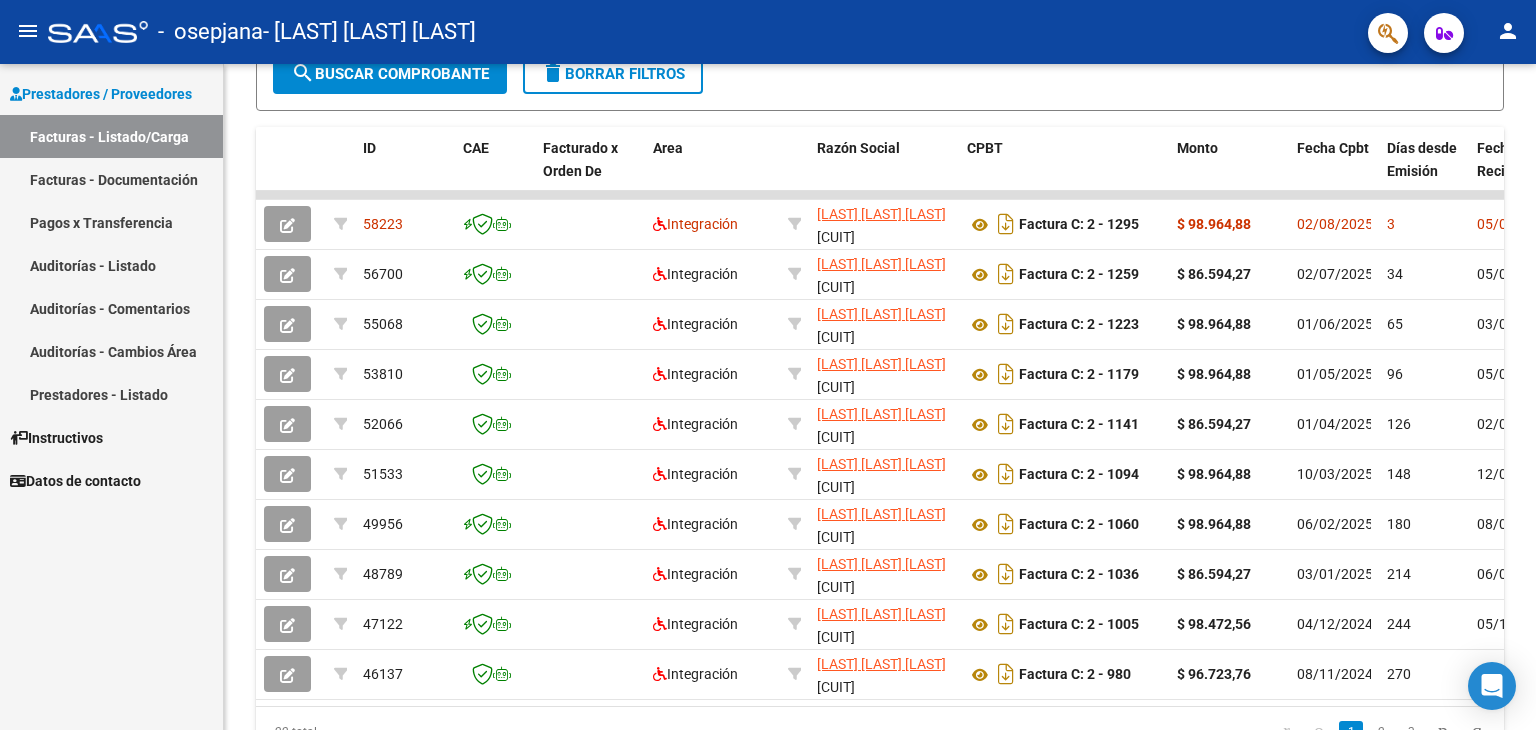 click on "person" 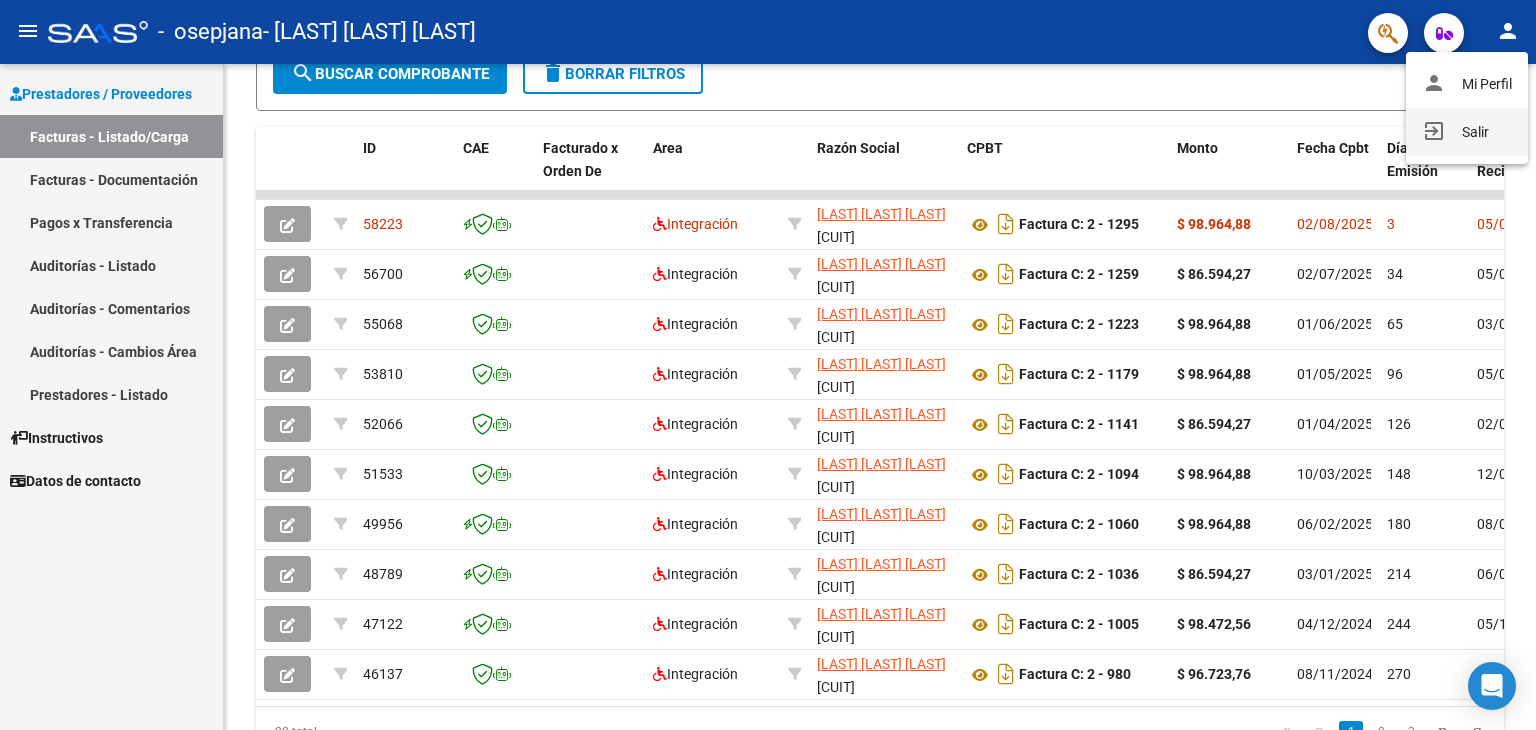 click on "exit_to_app  Salir" at bounding box center (1467, 132) 